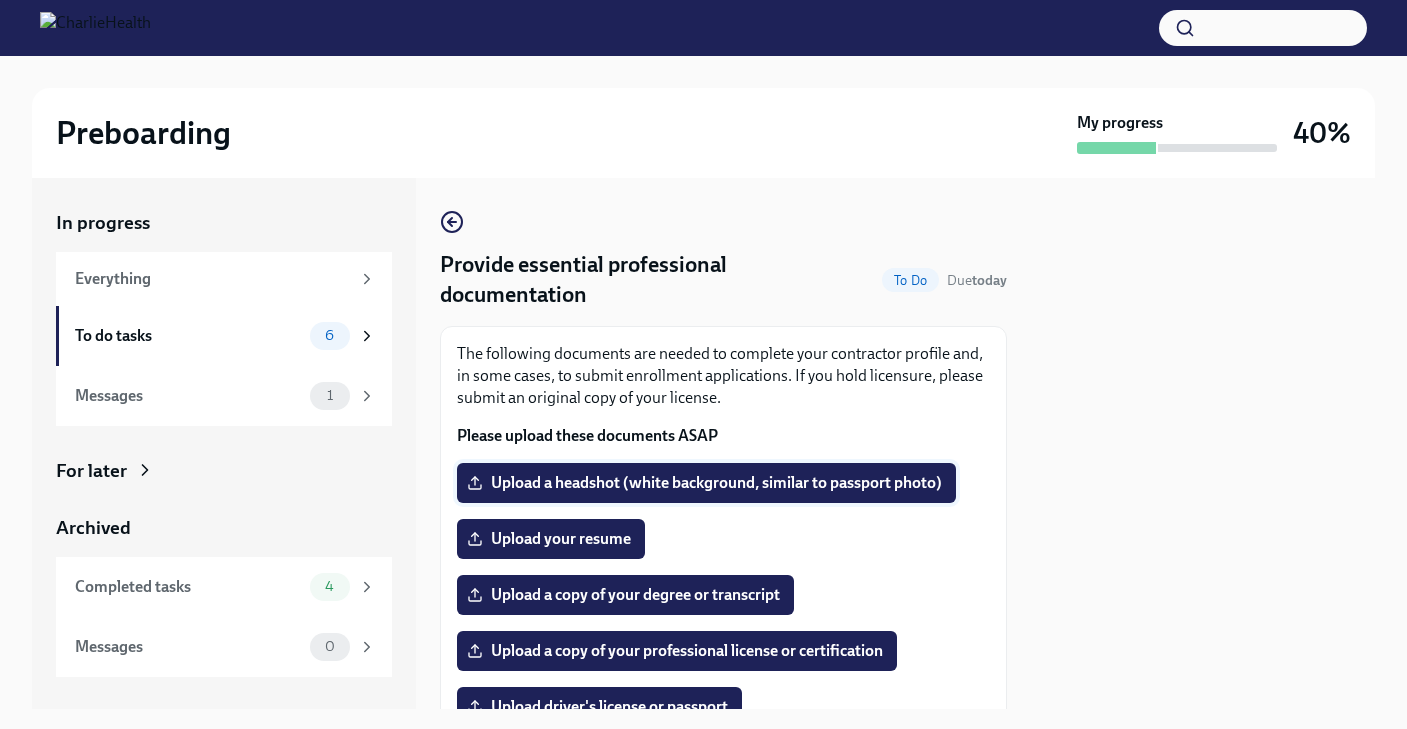 scroll, scrollTop: 0, scrollLeft: 0, axis: both 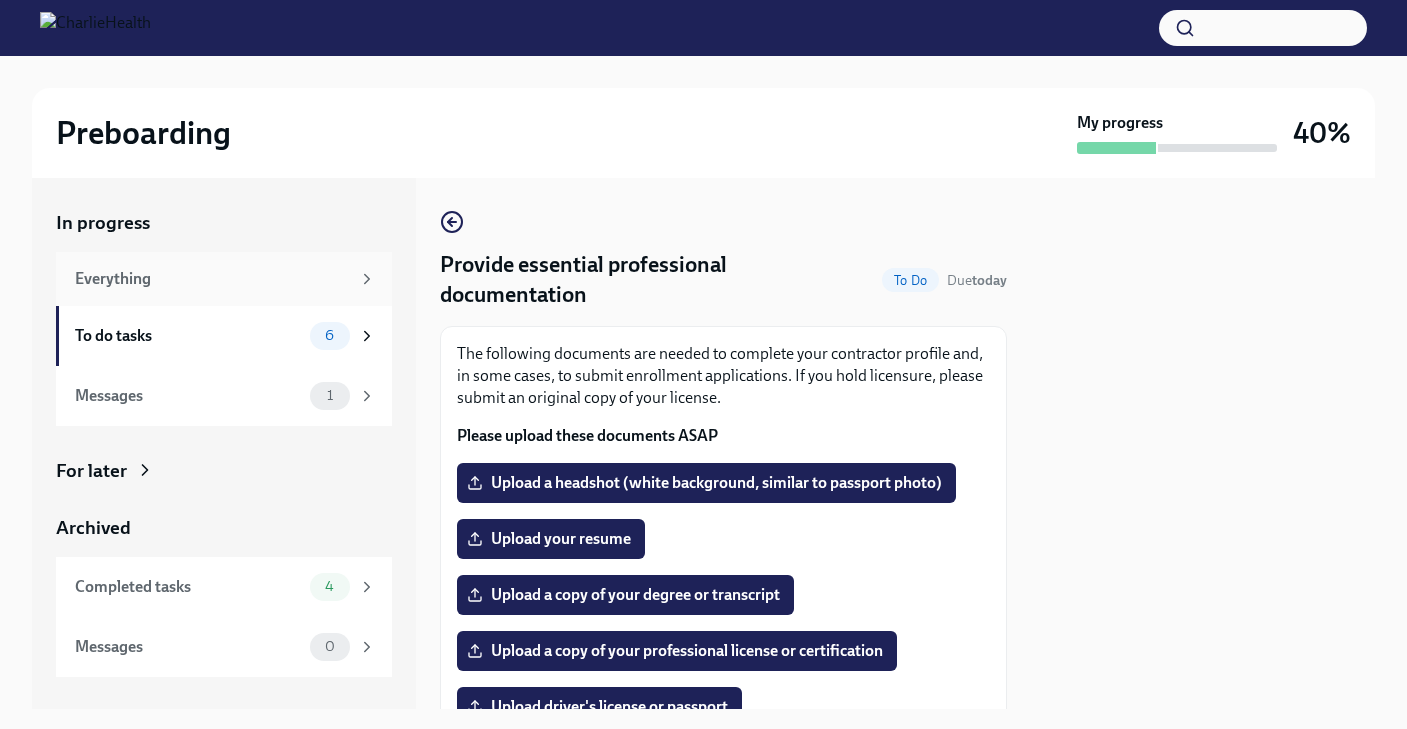 click on "Everything" at bounding box center (212, 279) 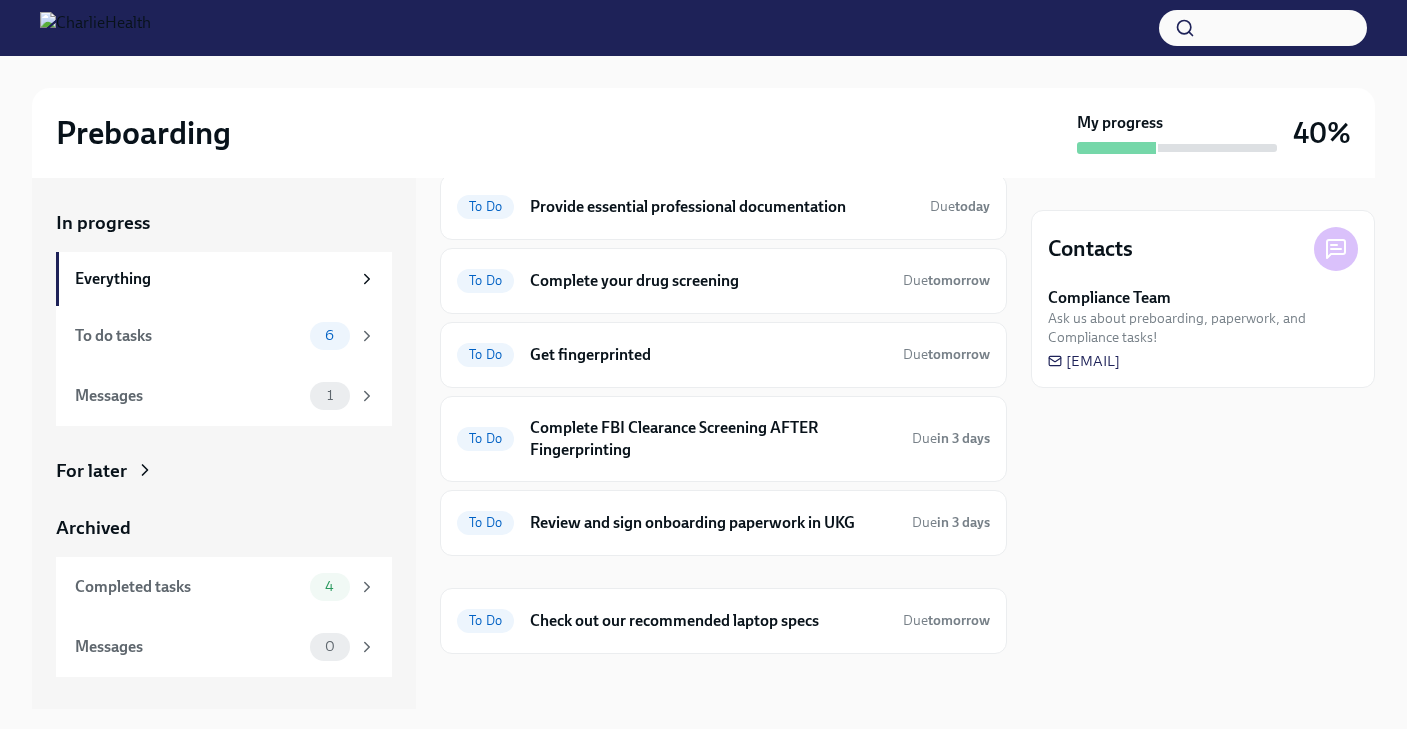 scroll, scrollTop: 260, scrollLeft: 0, axis: vertical 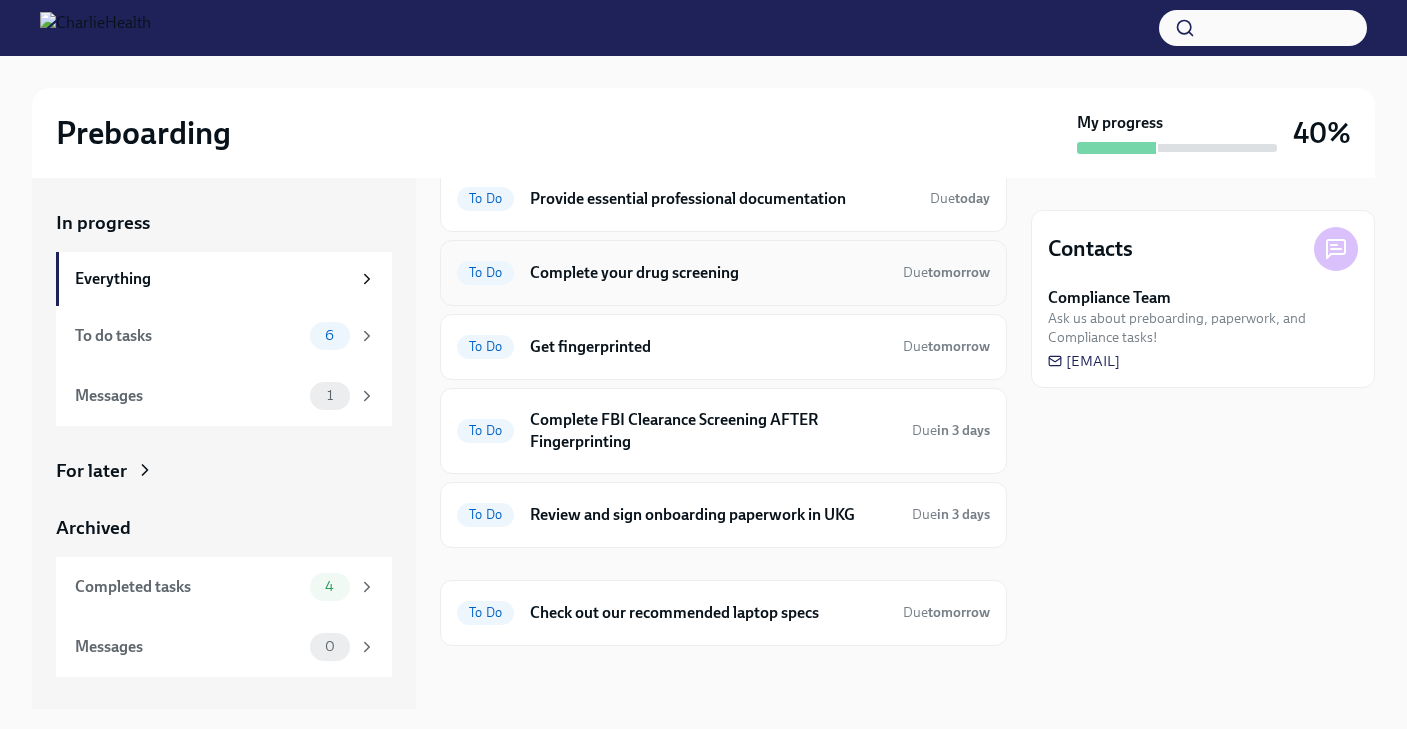 click on "Complete your drug screening" at bounding box center (708, 273) 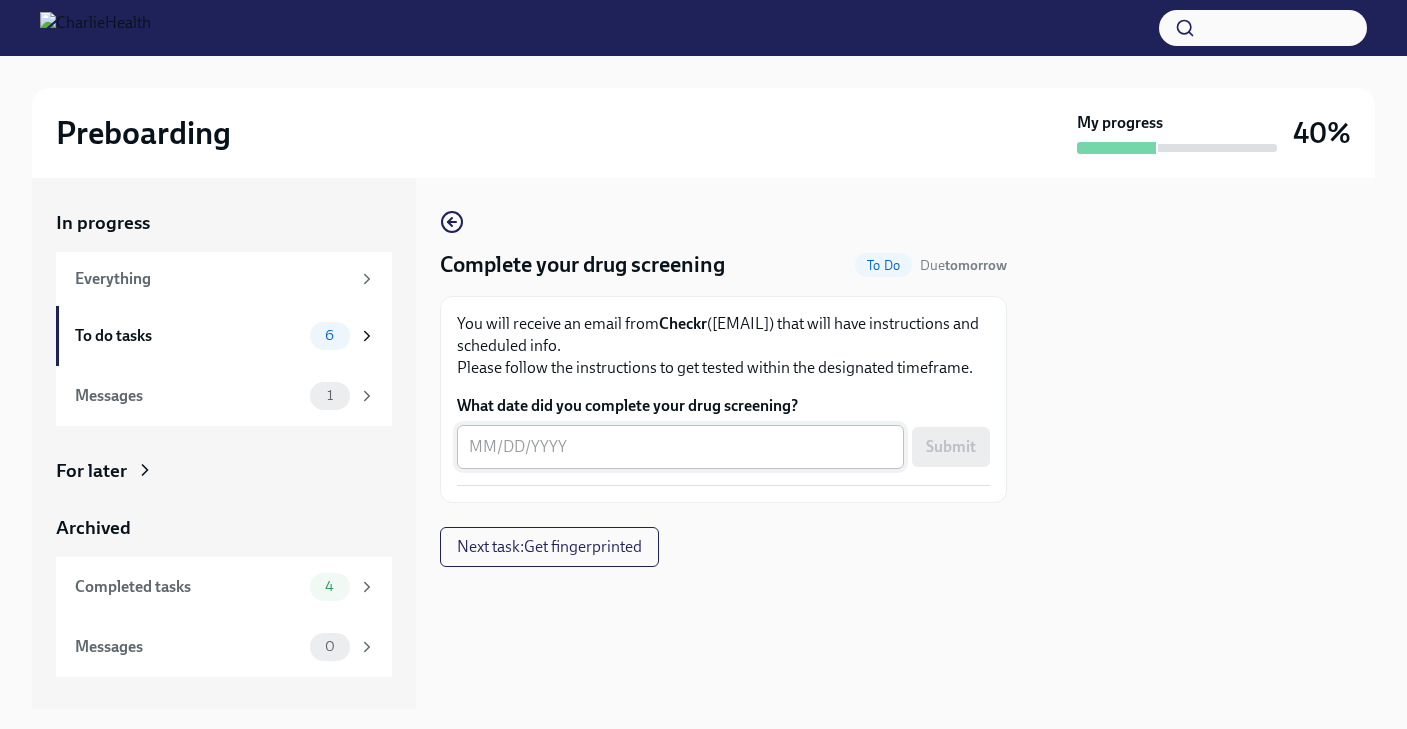 click on "x ​" at bounding box center (680, 447) 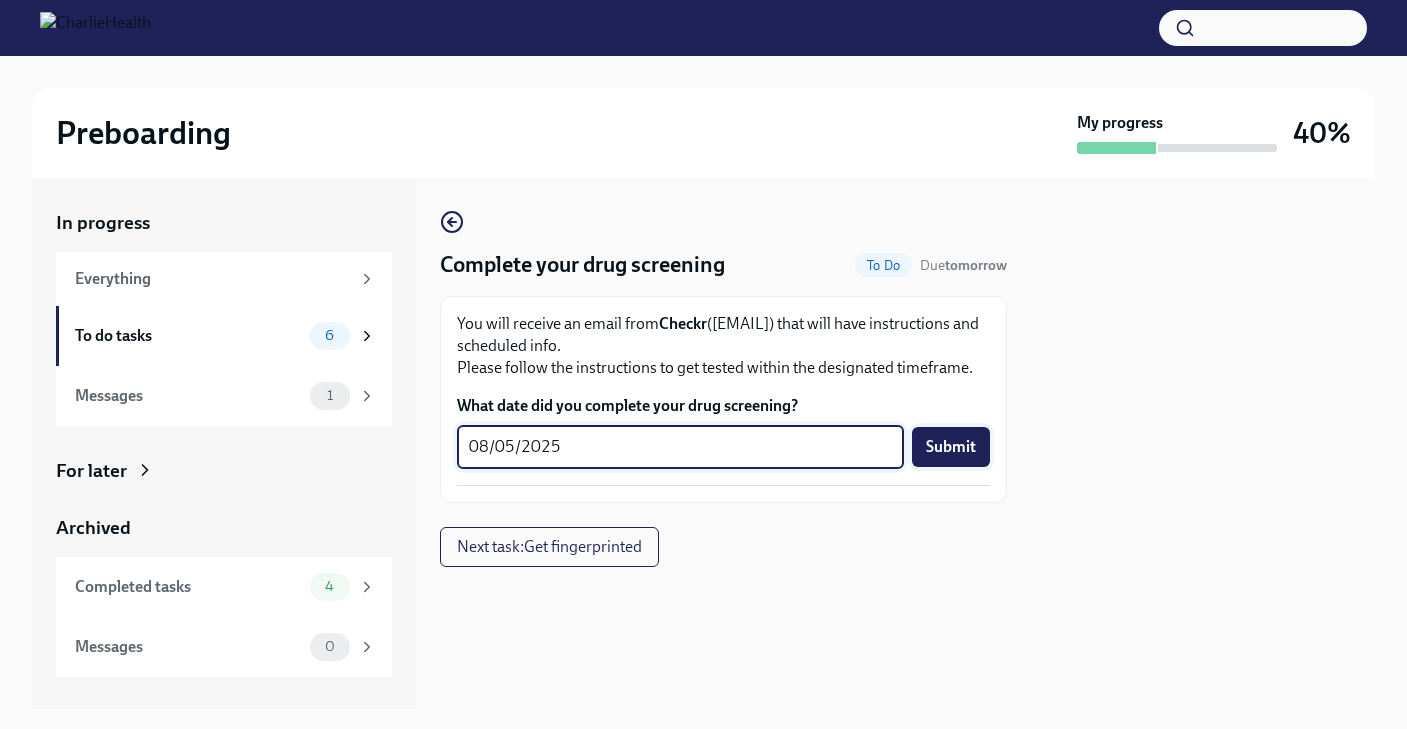 type on "08/05/2025" 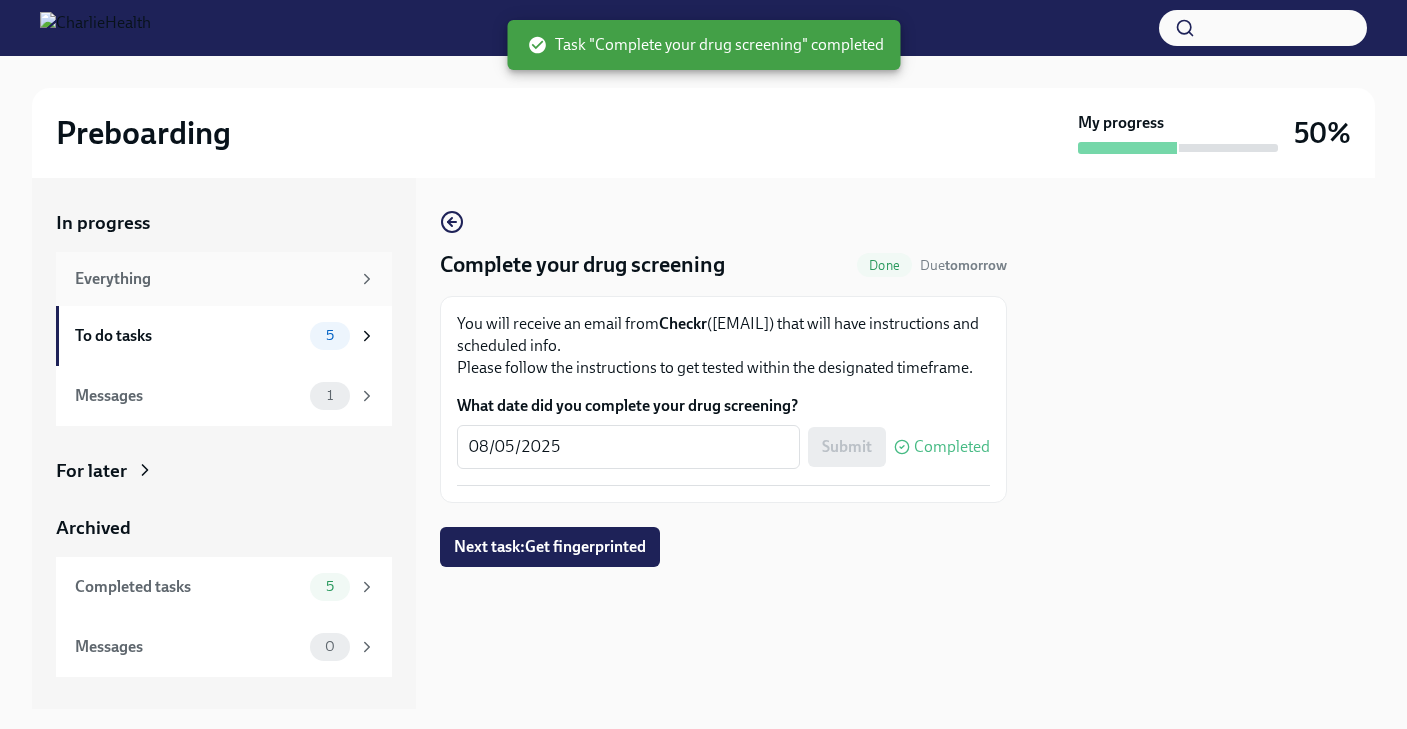 click on "Everything" at bounding box center (212, 279) 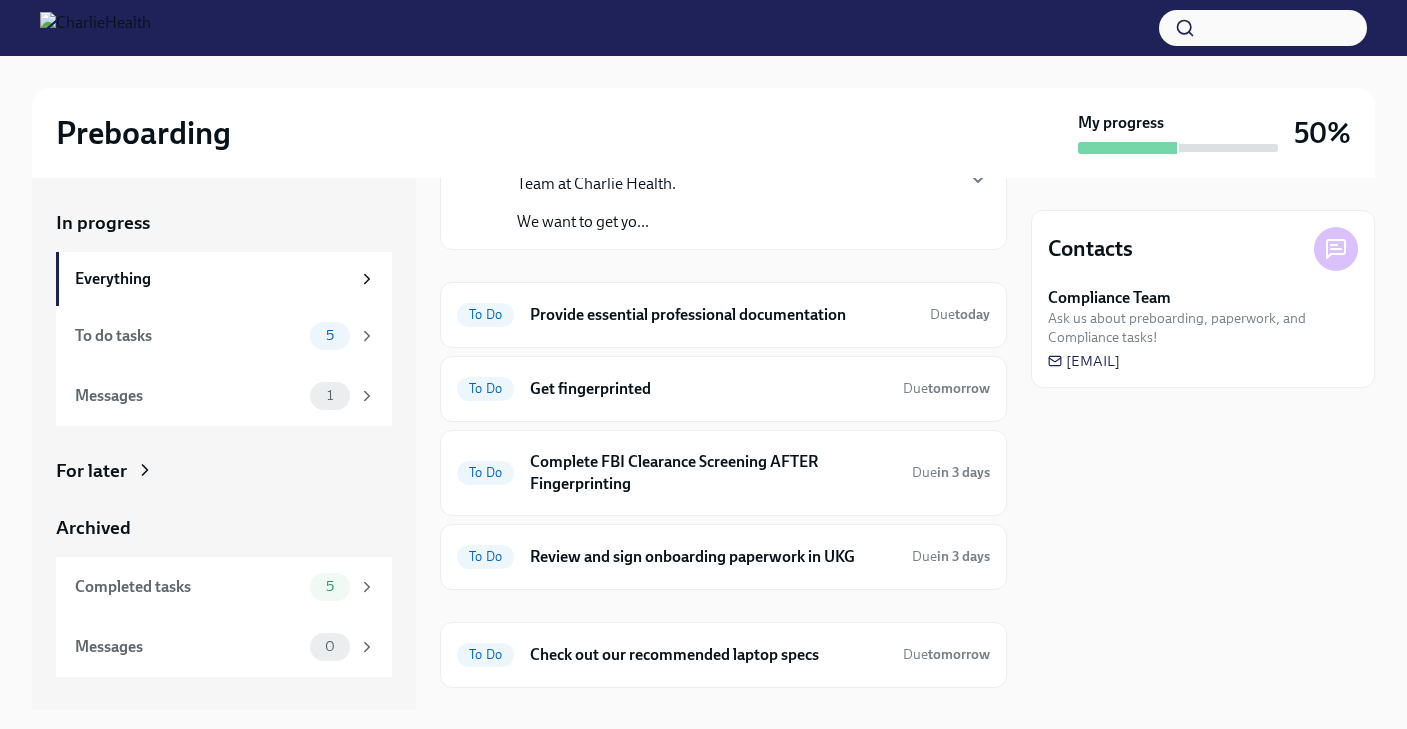 scroll, scrollTop: 146, scrollLeft: 0, axis: vertical 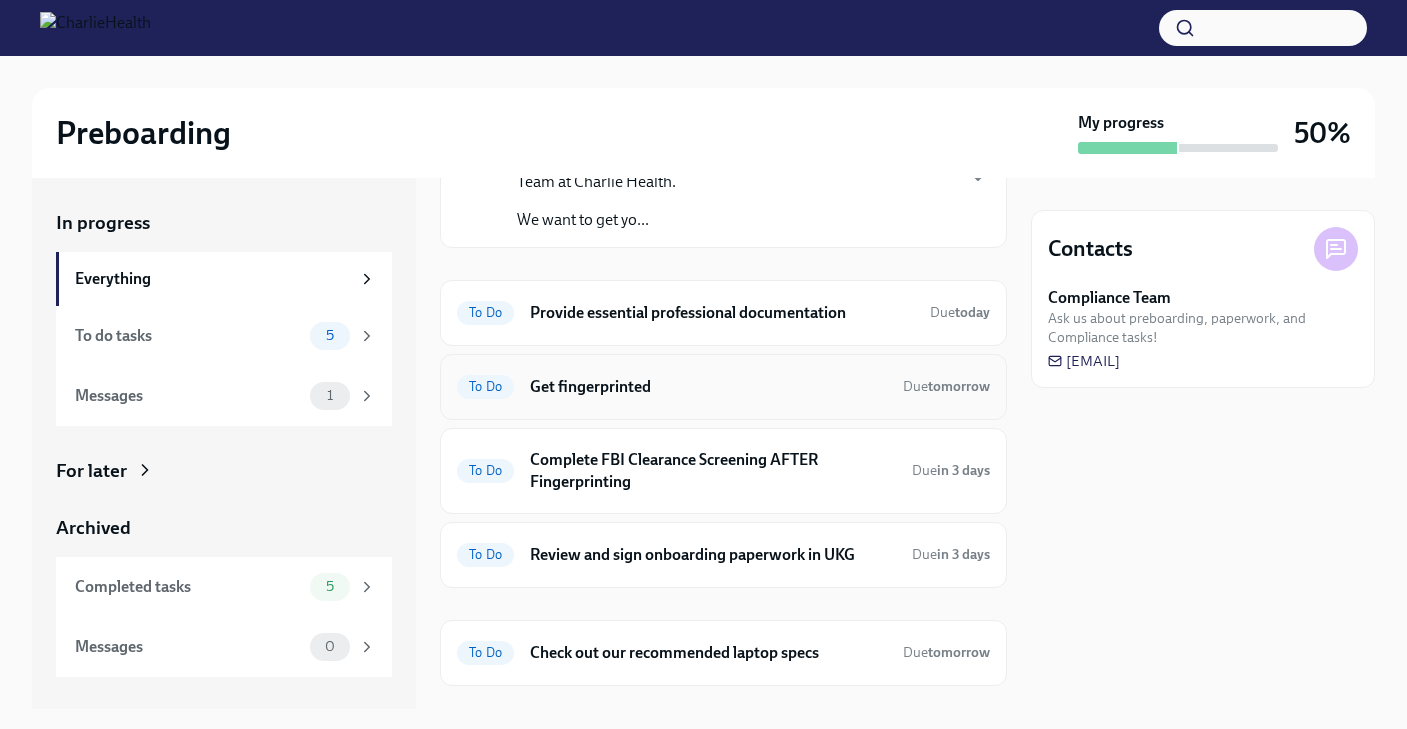 click on "Get fingerprinted" at bounding box center (708, 387) 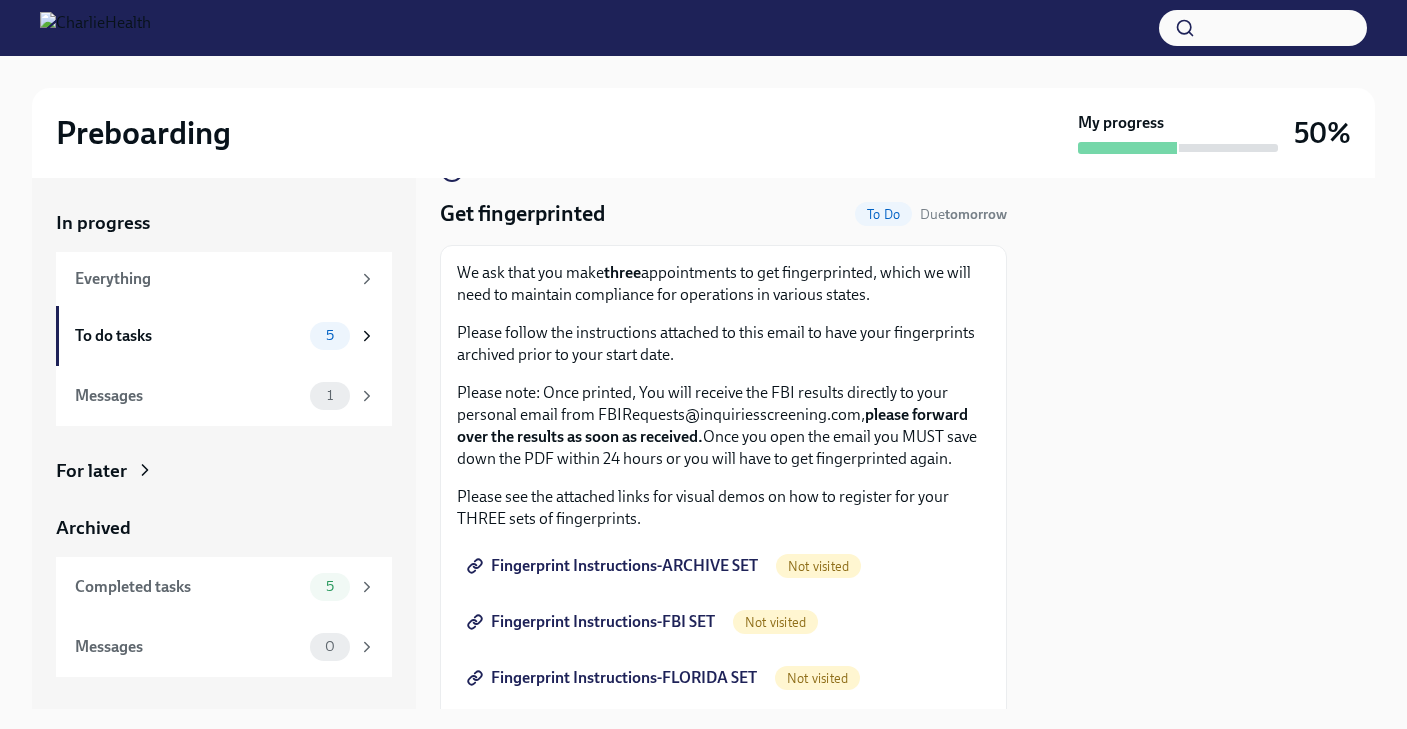scroll, scrollTop: 0, scrollLeft: 0, axis: both 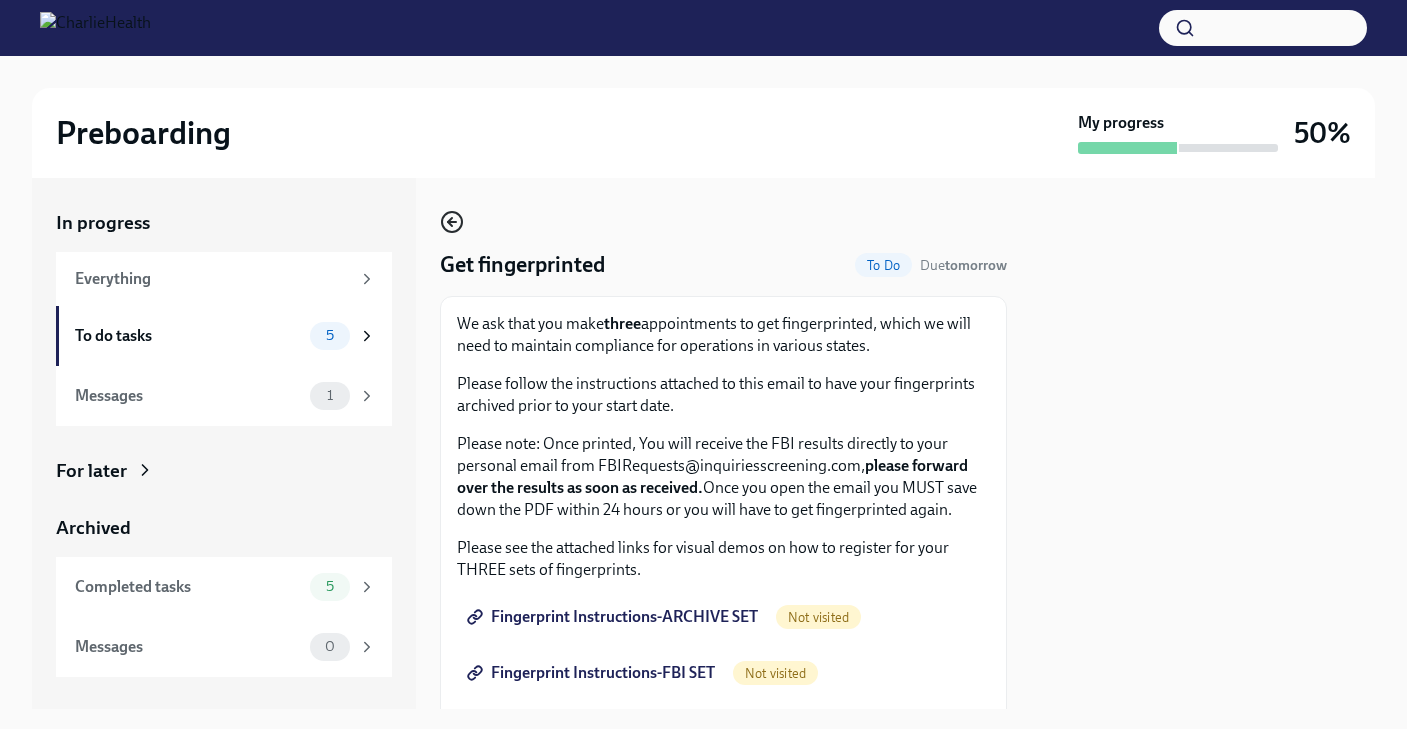 click 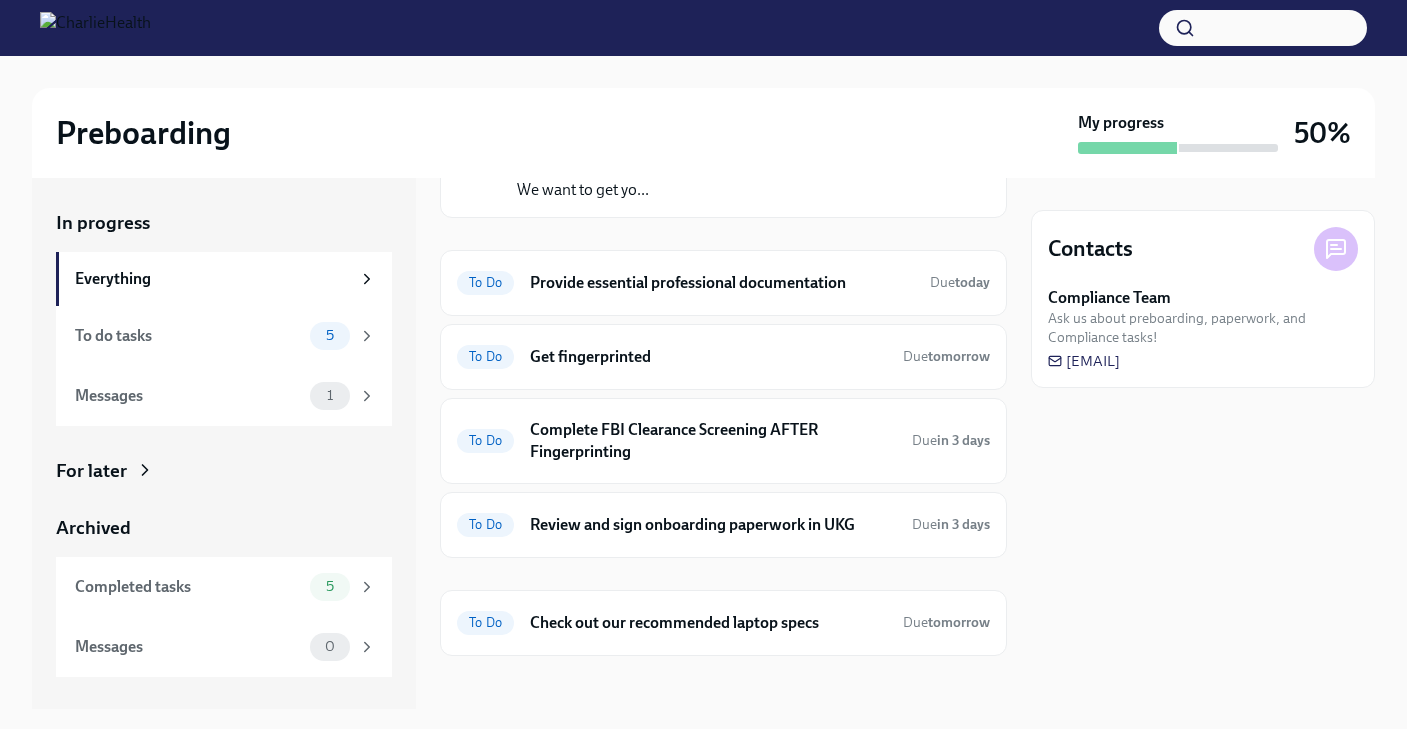 scroll, scrollTop: 172, scrollLeft: 0, axis: vertical 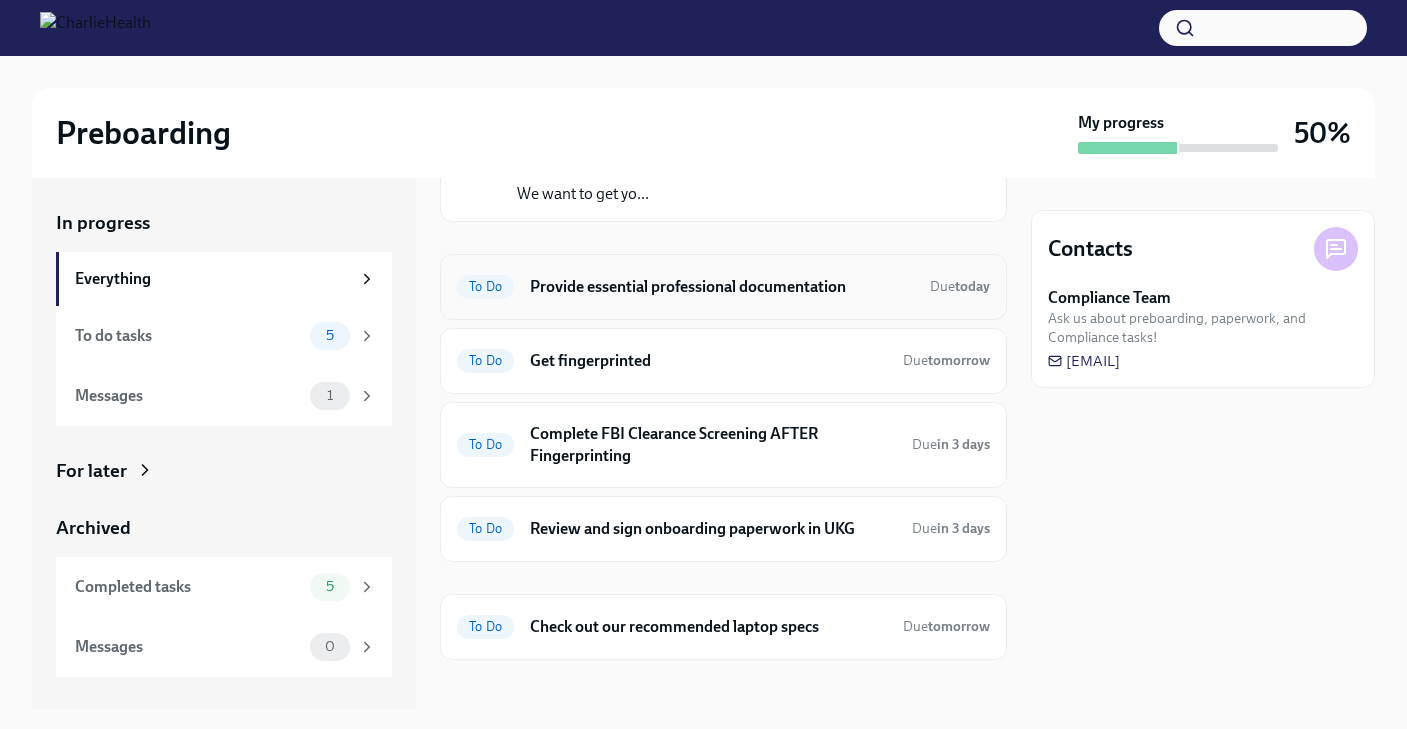 click on "Provide essential professional documentation" at bounding box center [722, 287] 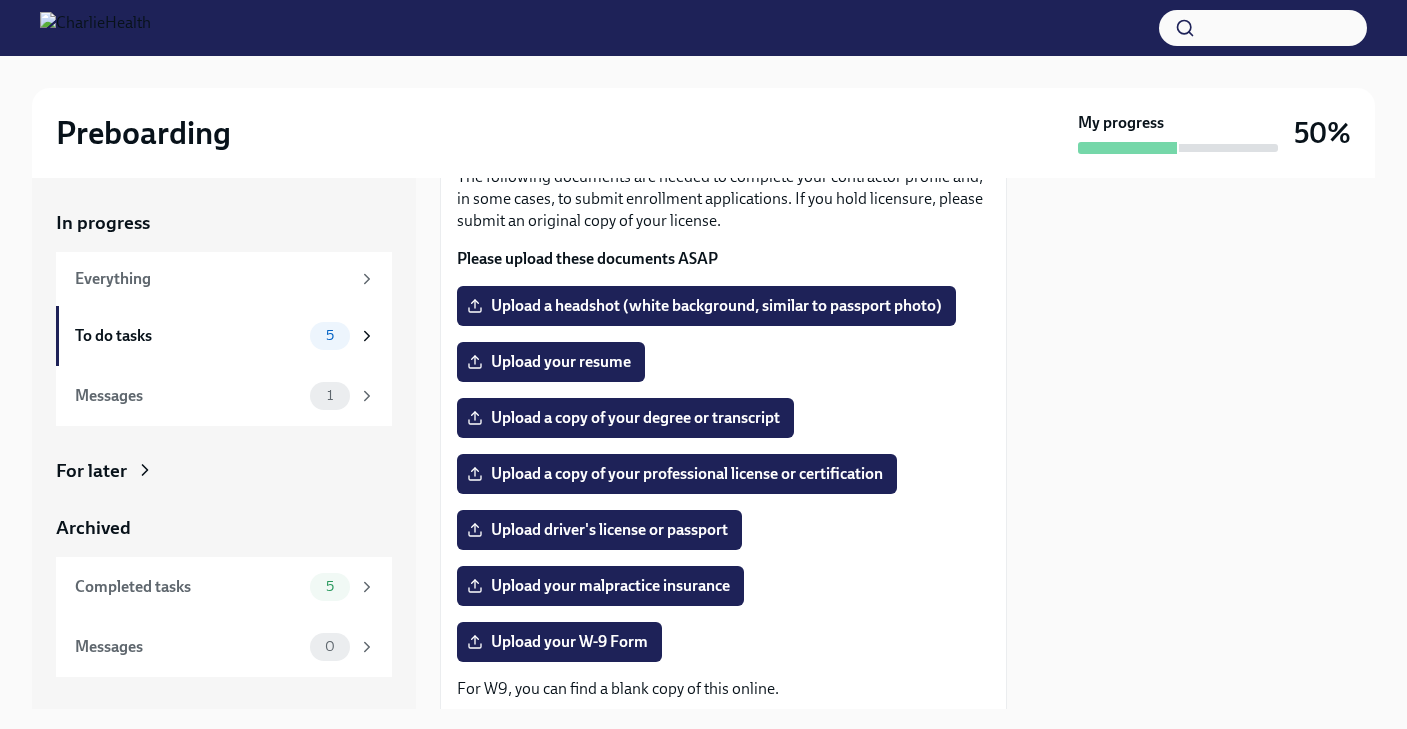scroll, scrollTop: 179, scrollLeft: 0, axis: vertical 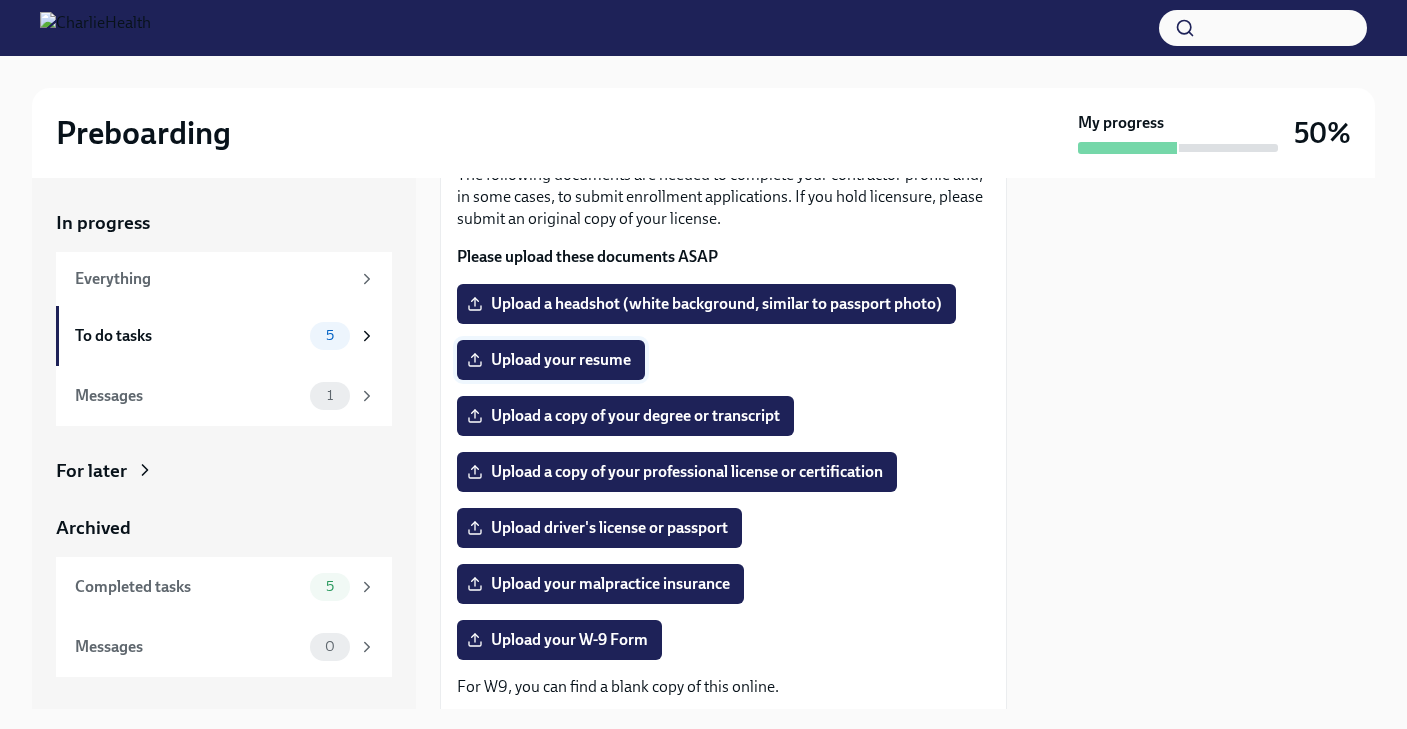 click on "Upload your resume" at bounding box center (551, 360) 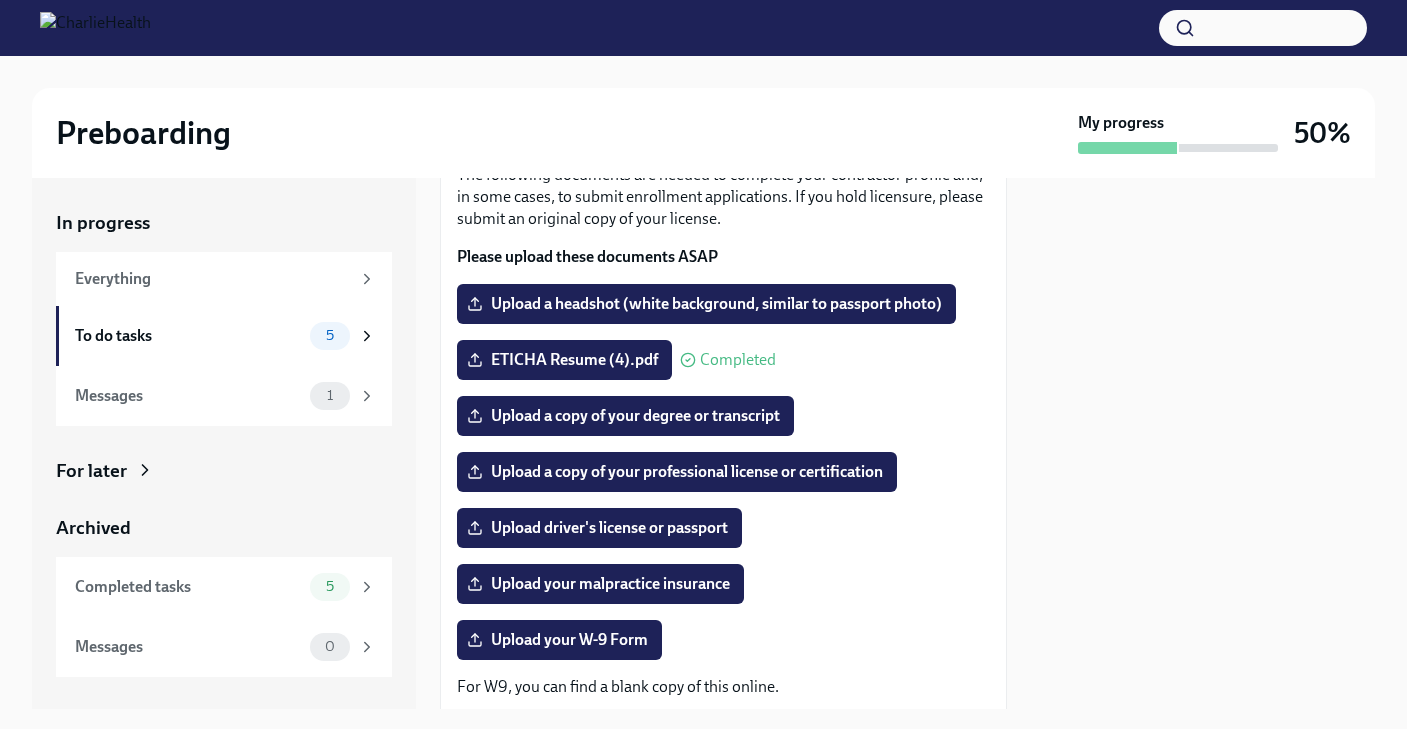 click at bounding box center [1203, 443] 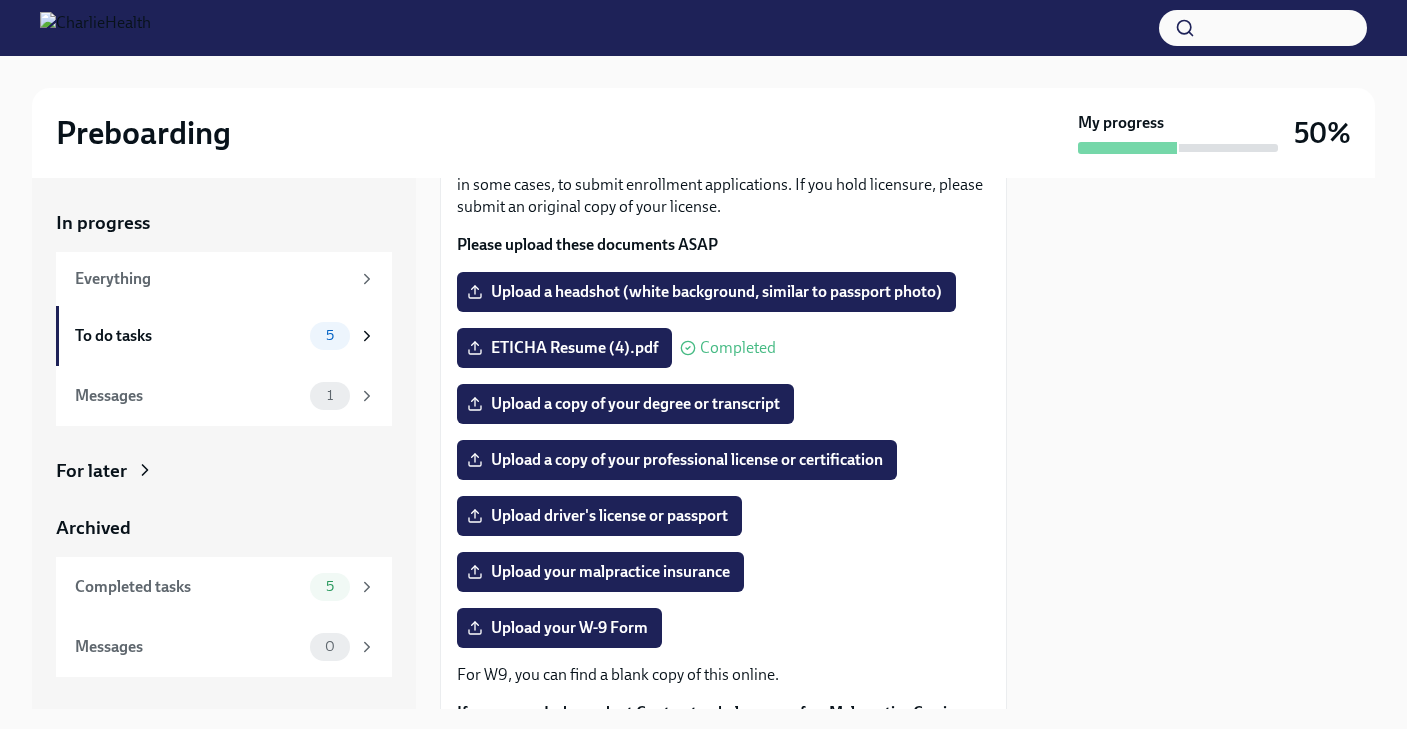 scroll, scrollTop: 155, scrollLeft: 0, axis: vertical 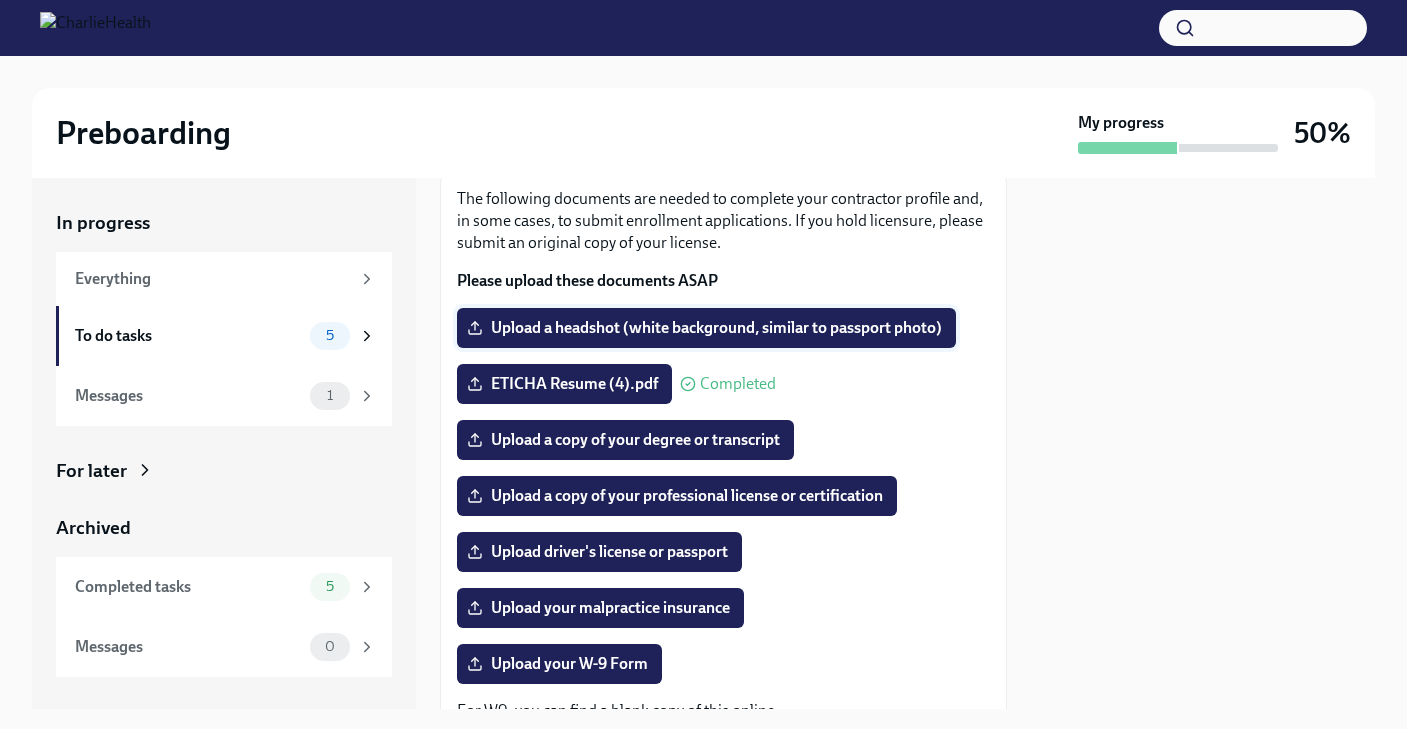 click on "Upload a headshot (white background, similar to passport photo)" at bounding box center (706, 328) 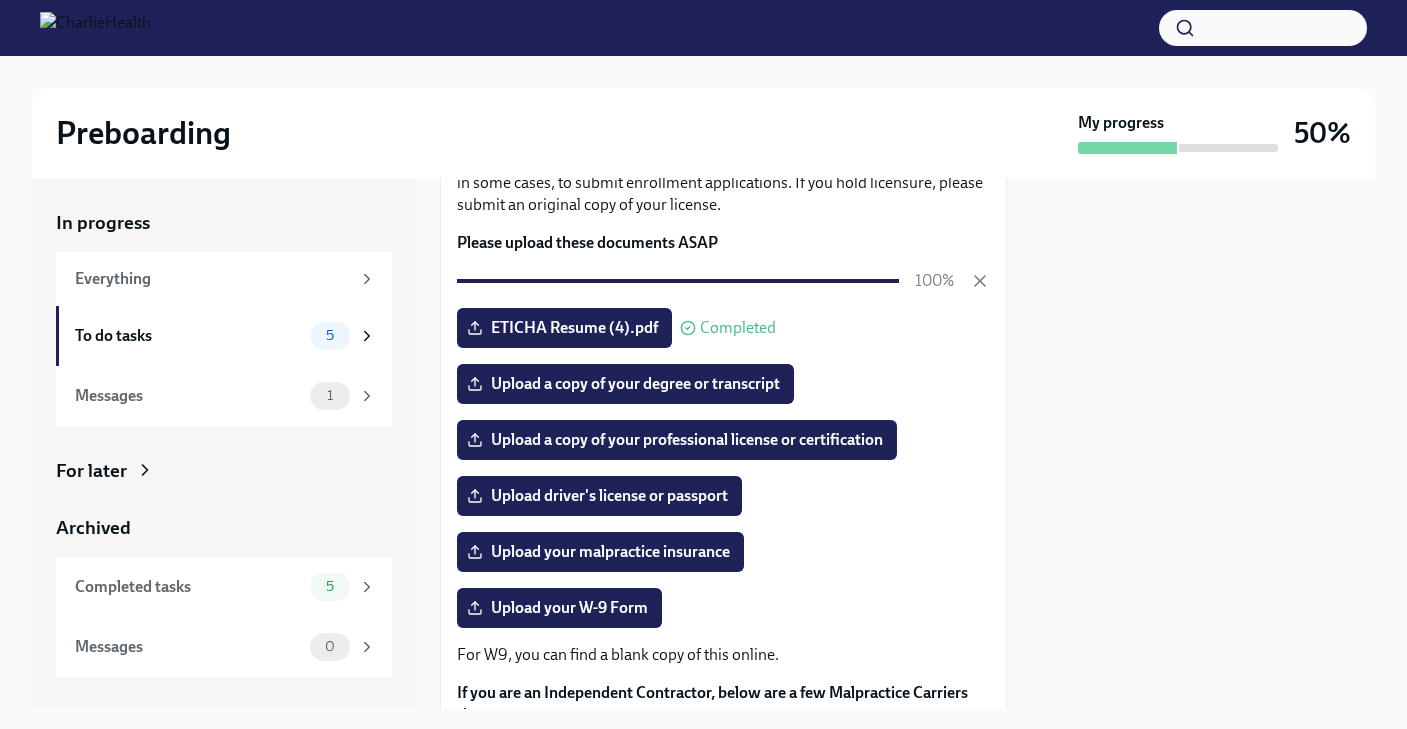 scroll, scrollTop: 213, scrollLeft: 0, axis: vertical 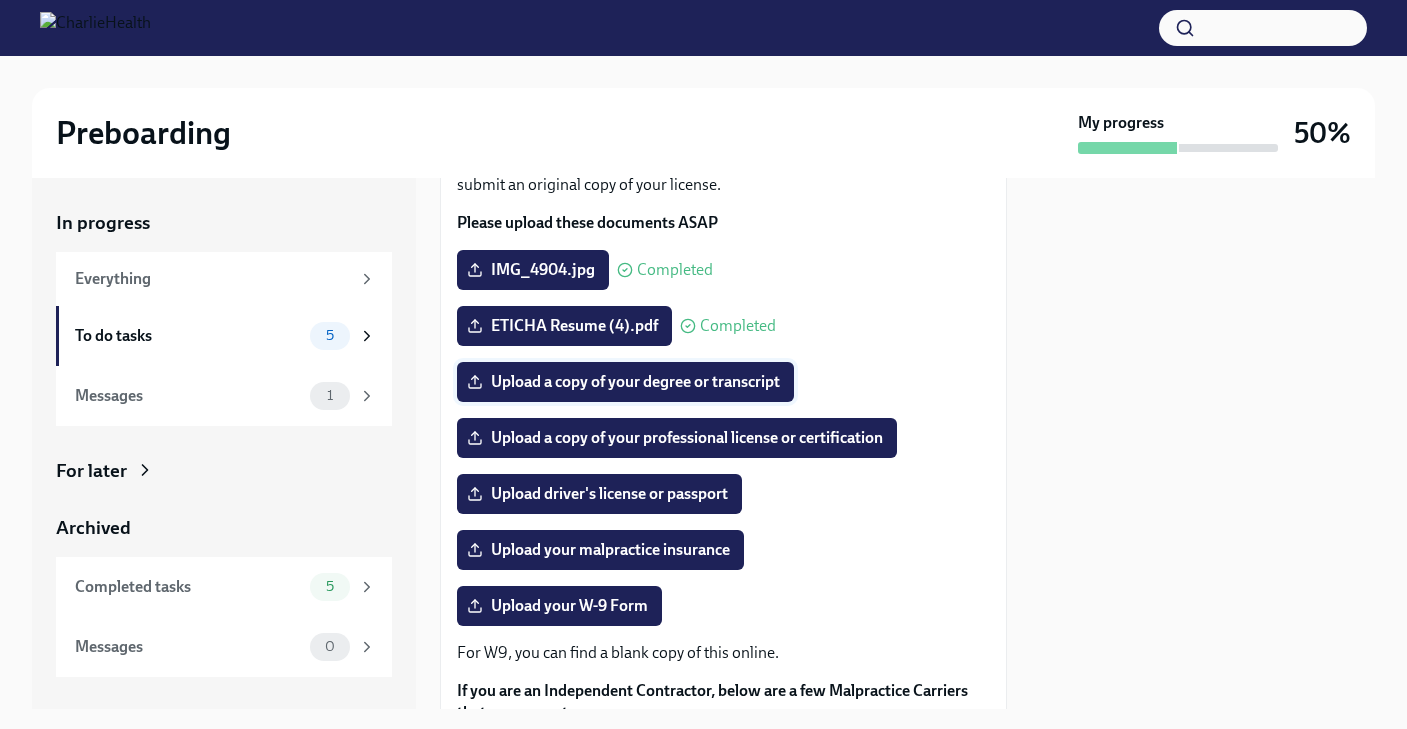 click on "Upload a copy of your degree or transcript" at bounding box center (625, 382) 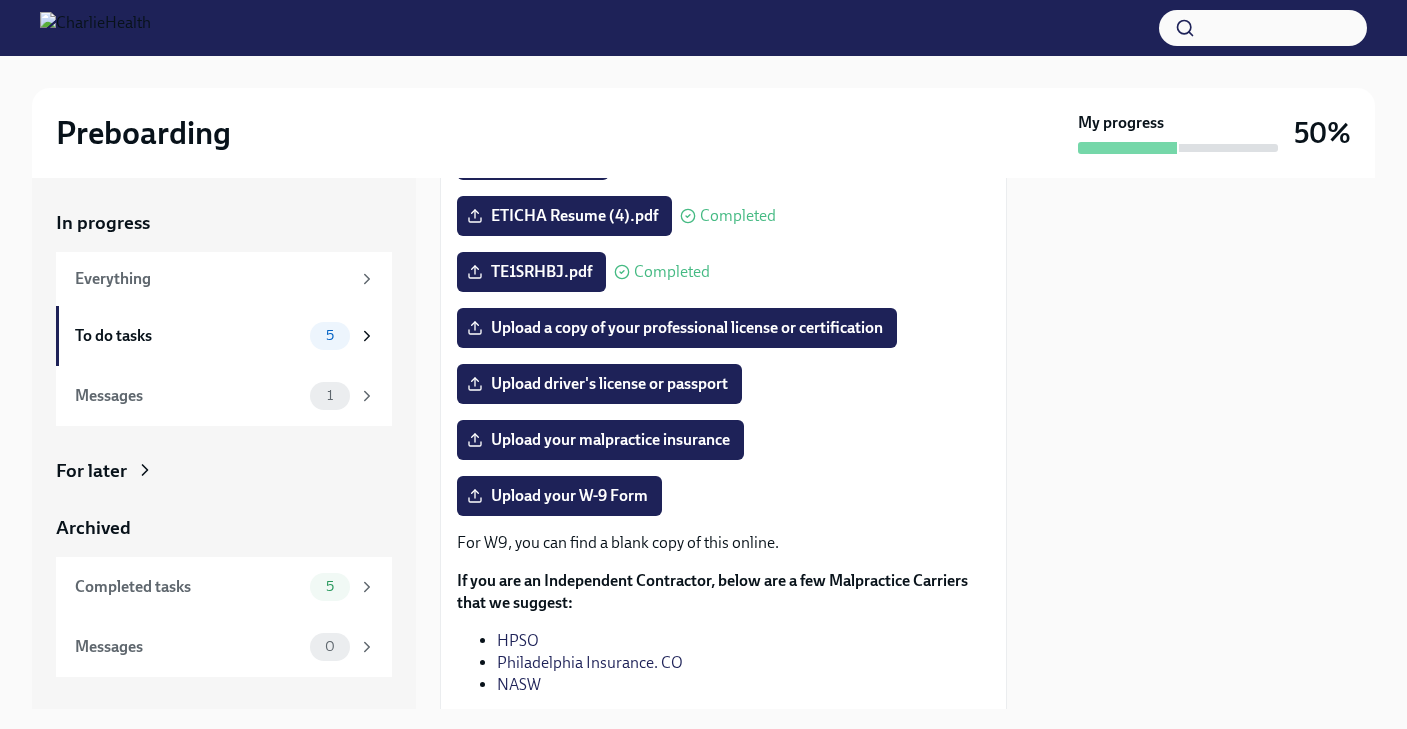 scroll, scrollTop: 320, scrollLeft: 0, axis: vertical 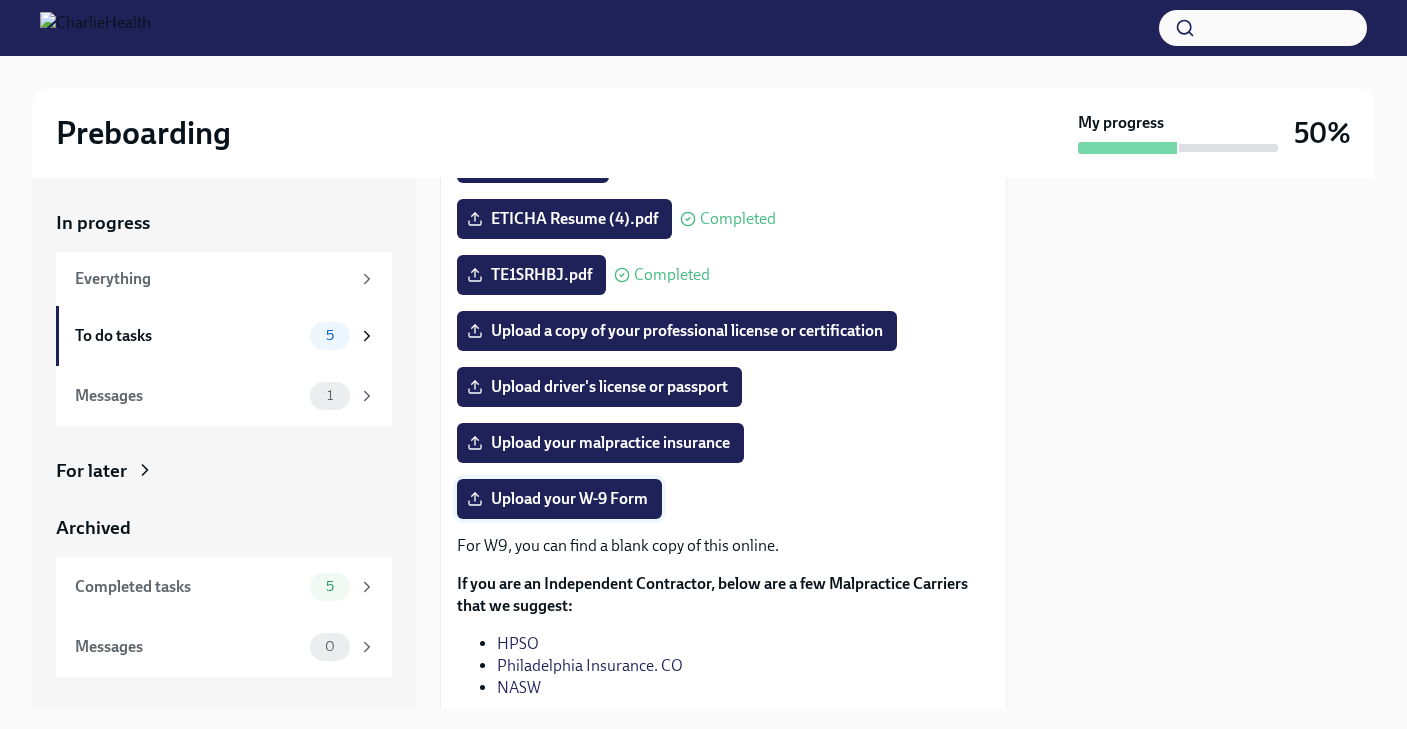 click on "Upload your W-9 Form" at bounding box center [559, 499] 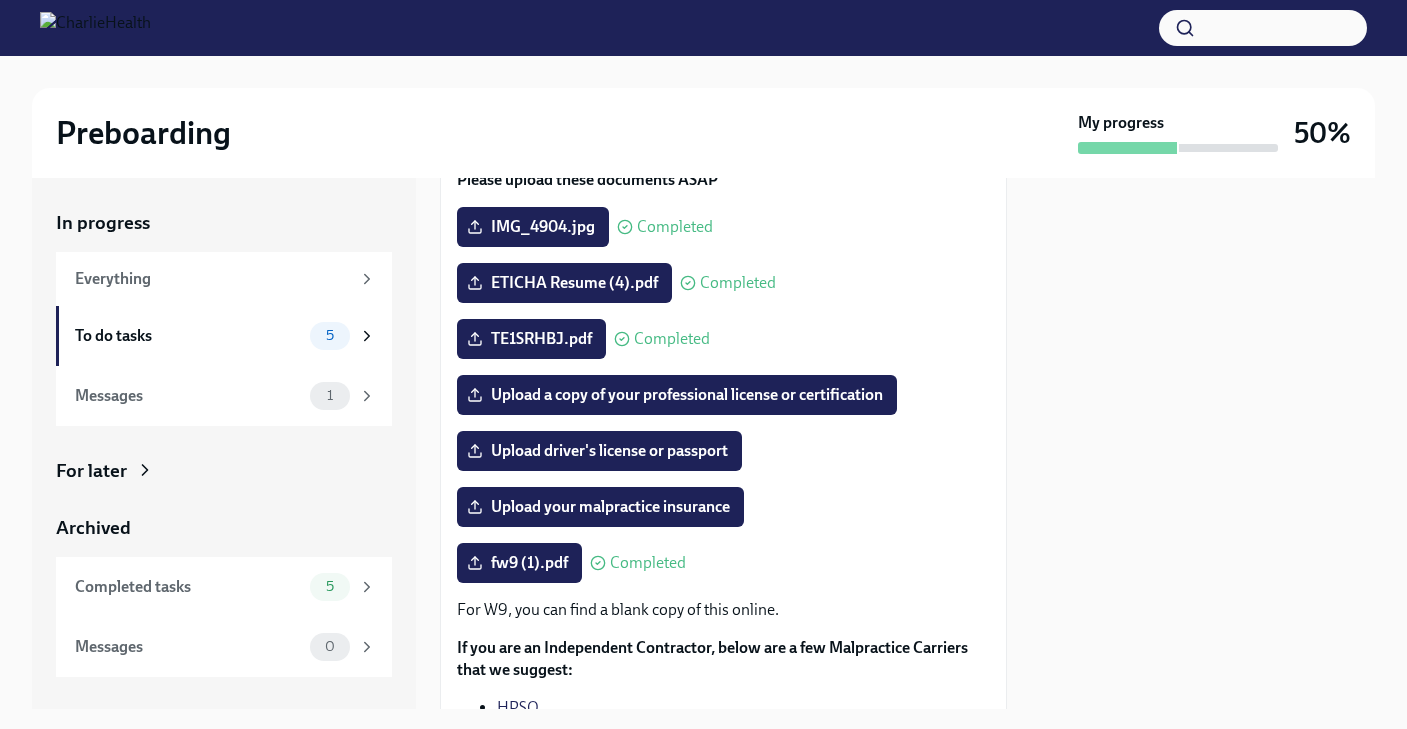 scroll, scrollTop: 254, scrollLeft: 0, axis: vertical 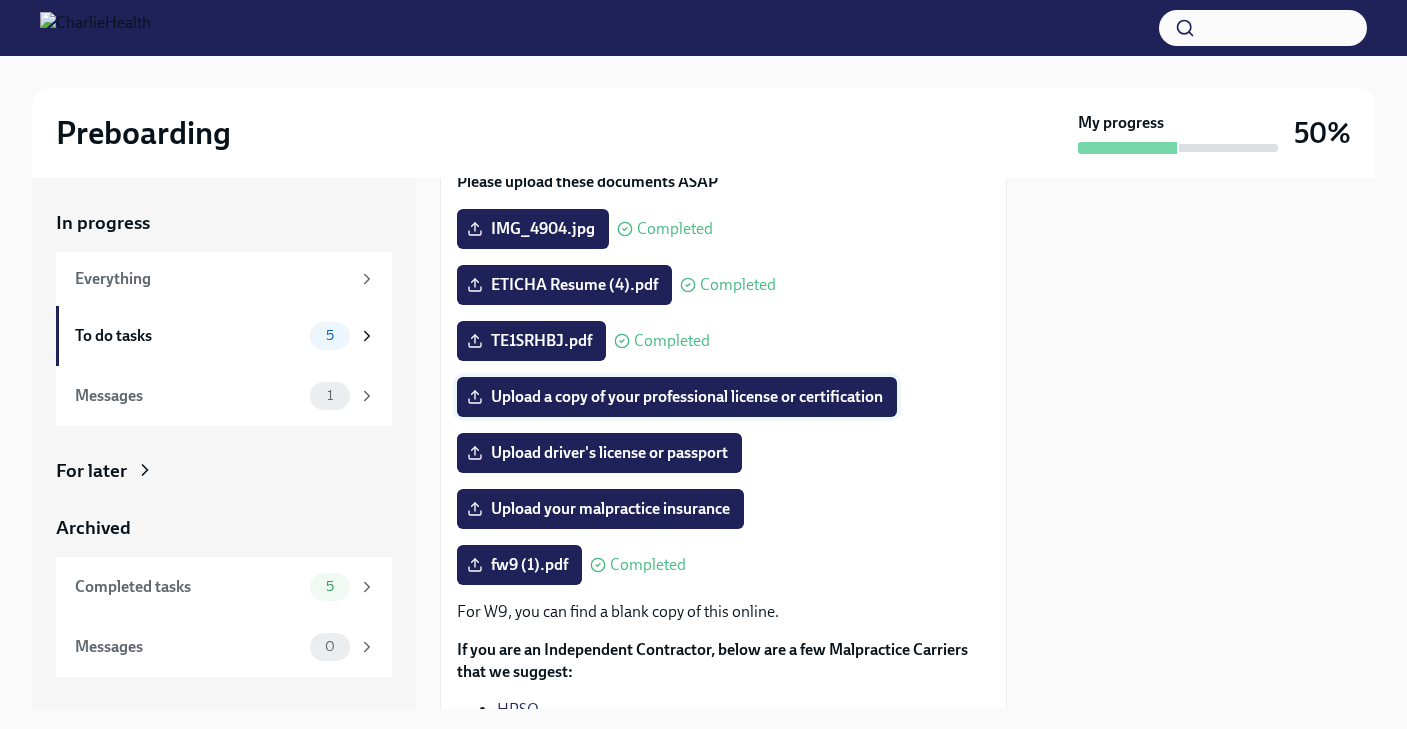 click on "Upload a copy of your professional license or certification" at bounding box center (677, 397) 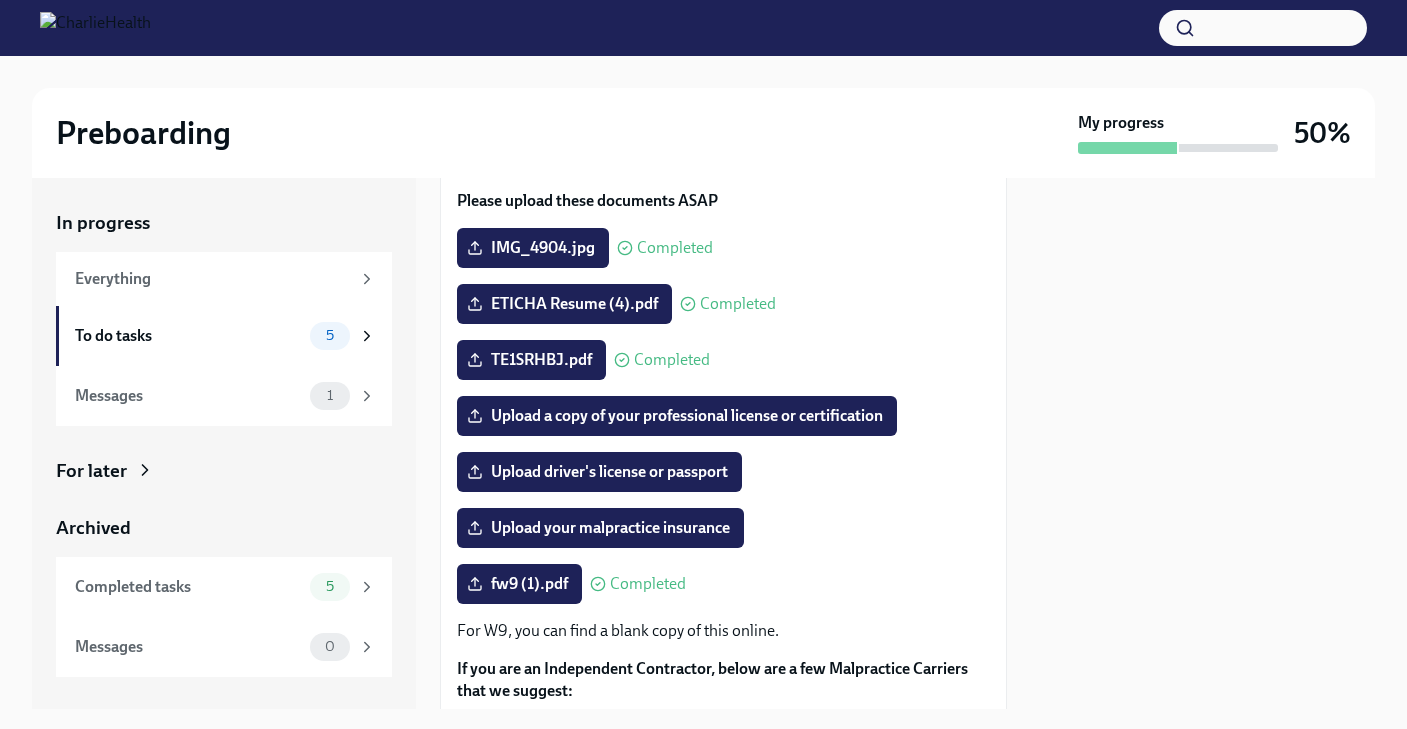 scroll, scrollTop: 230, scrollLeft: 0, axis: vertical 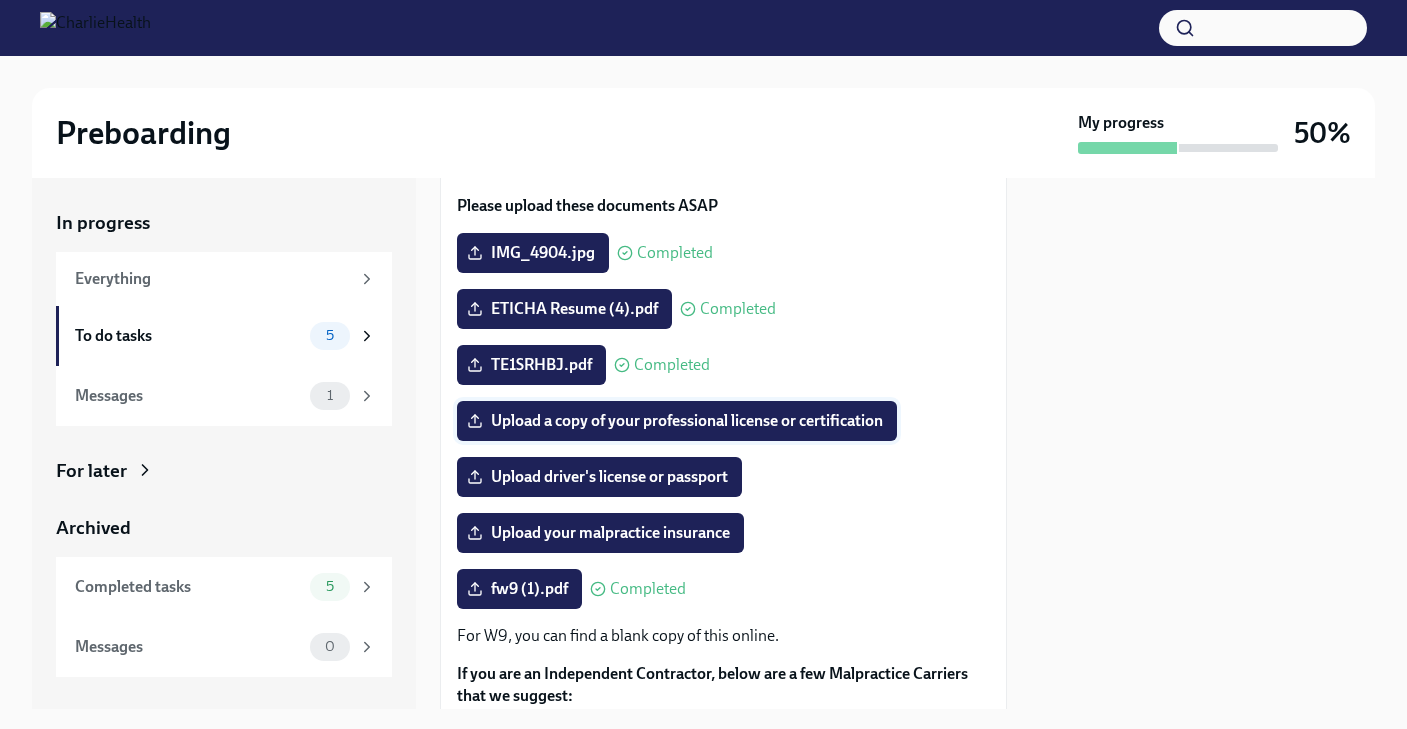 click on "Upload a copy of your professional license or certification" at bounding box center [677, 421] 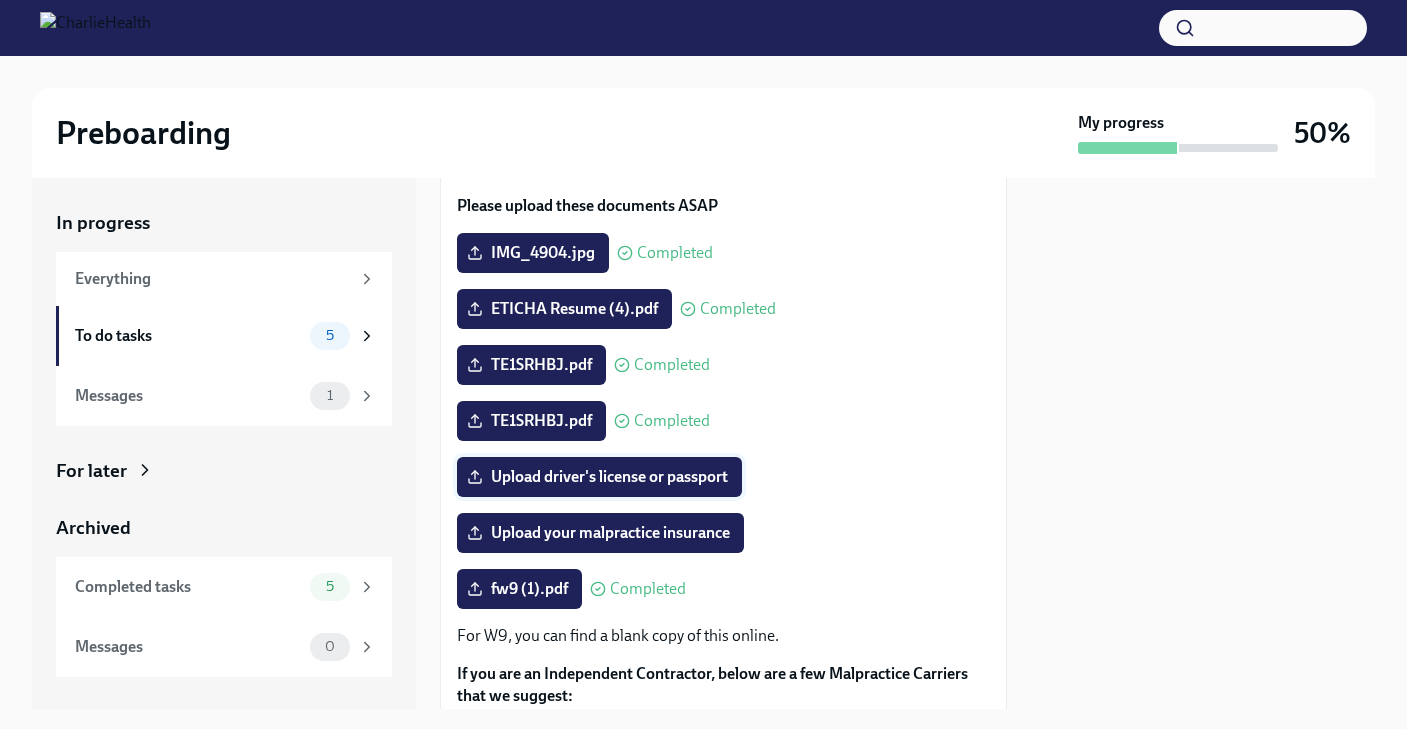 click on "Upload driver's license or passport" at bounding box center (599, 477) 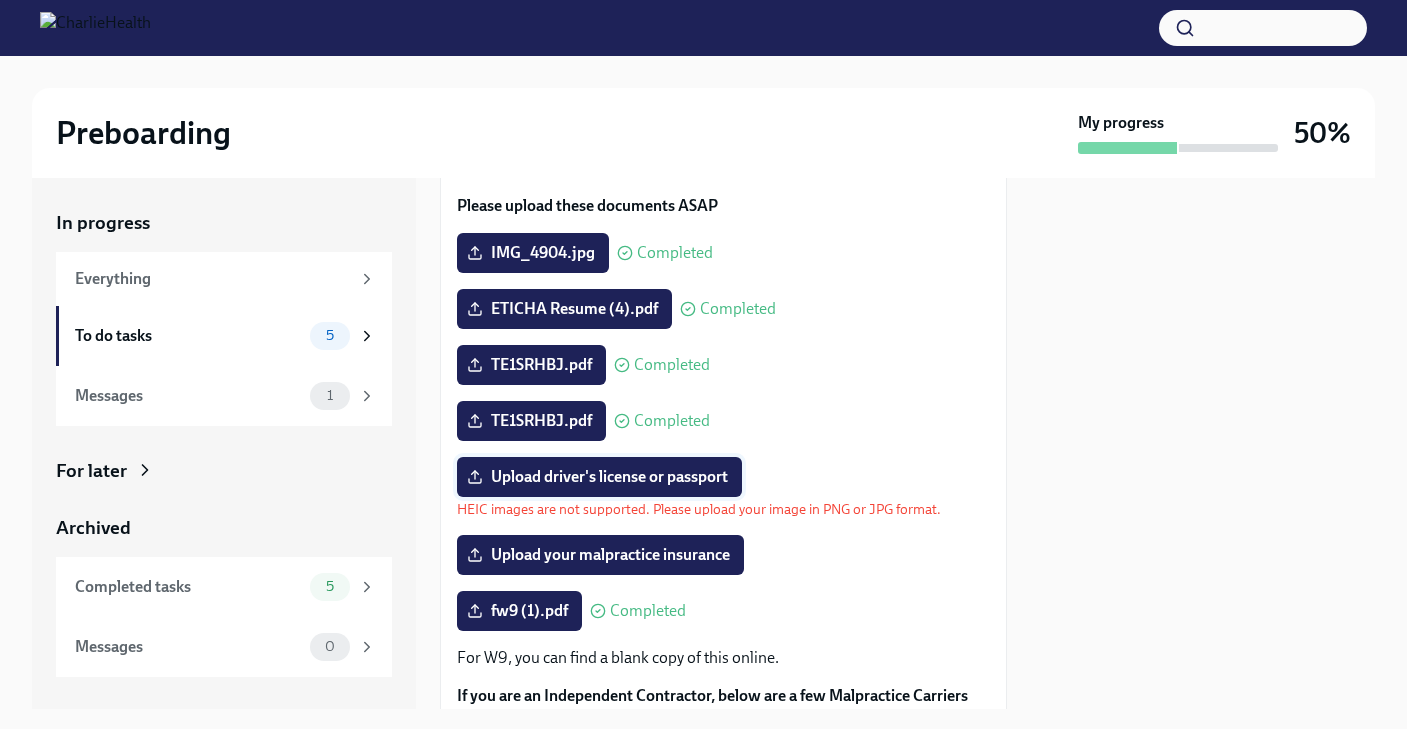 click on "Upload driver's license or passport" at bounding box center (599, 477) 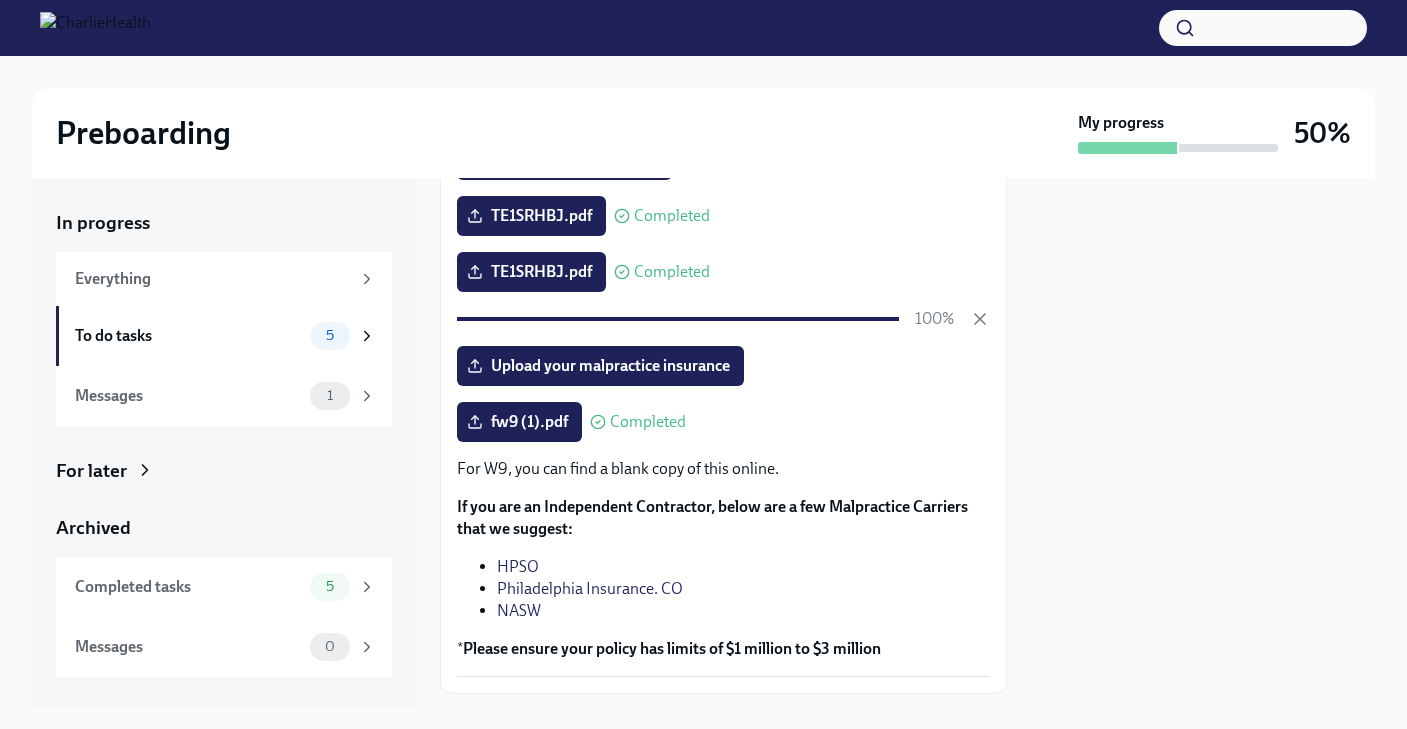 scroll, scrollTop: 375, scrollLeft: 0, axis: vertical 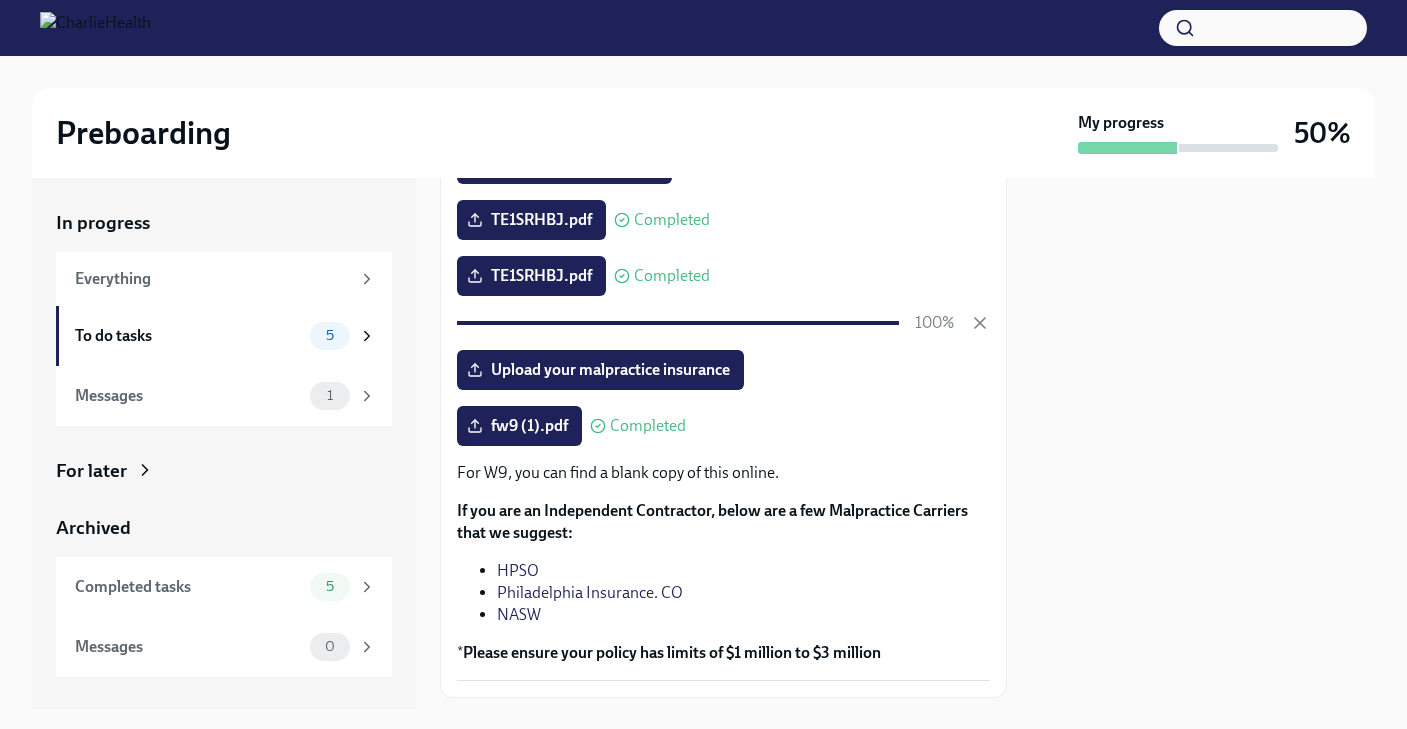click on "HPSO" at bounding box center [518, 570] 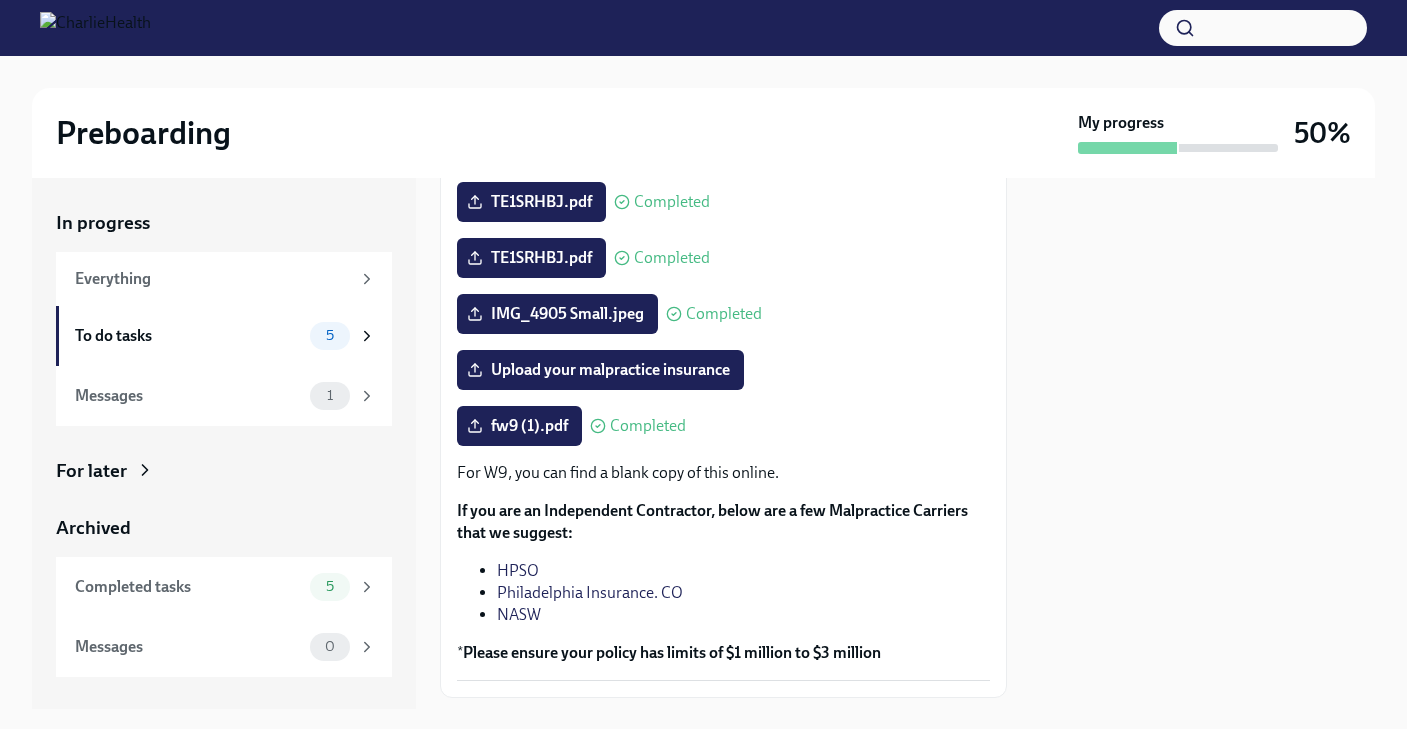 scroll, scrollTop: 412, scrollLeft: 0, axis: vertical 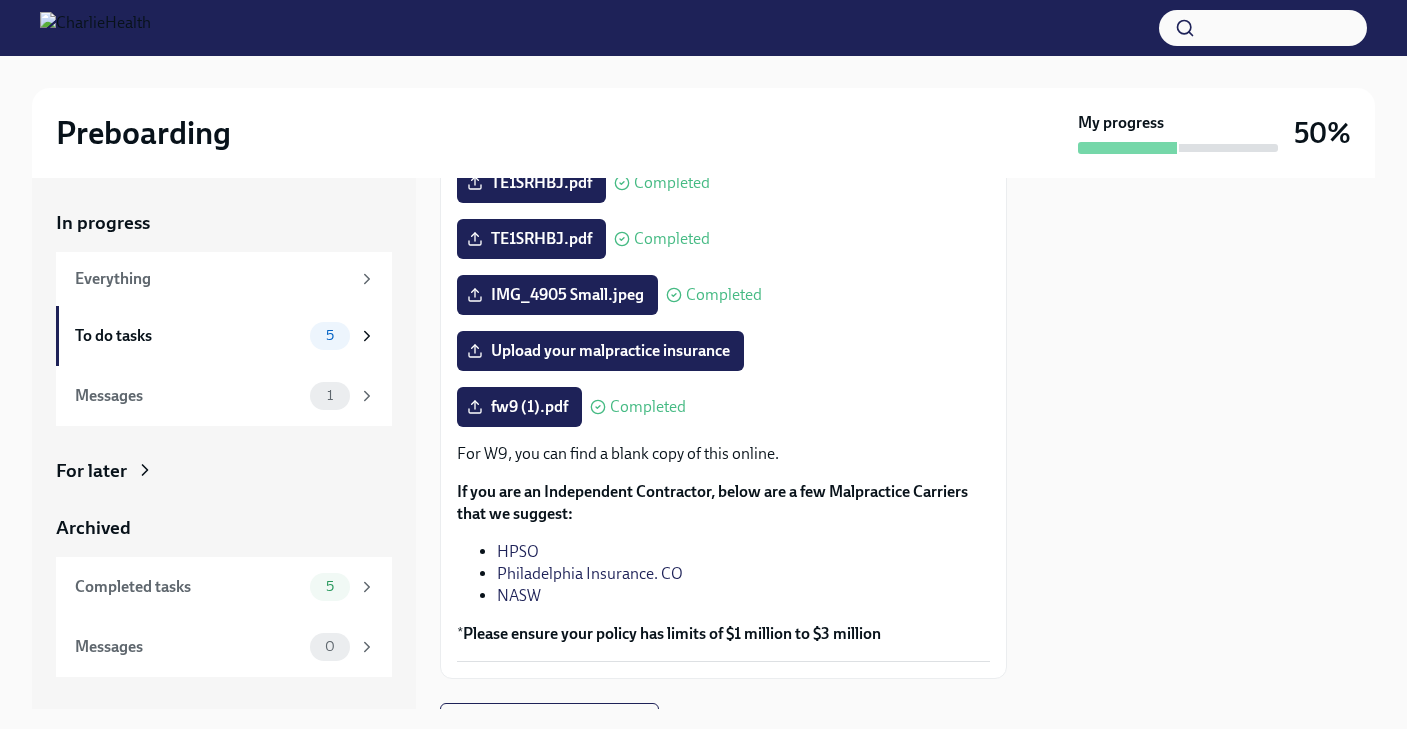 click on "Philadelphia Insurance. CO" at bounding box center [590, 573] 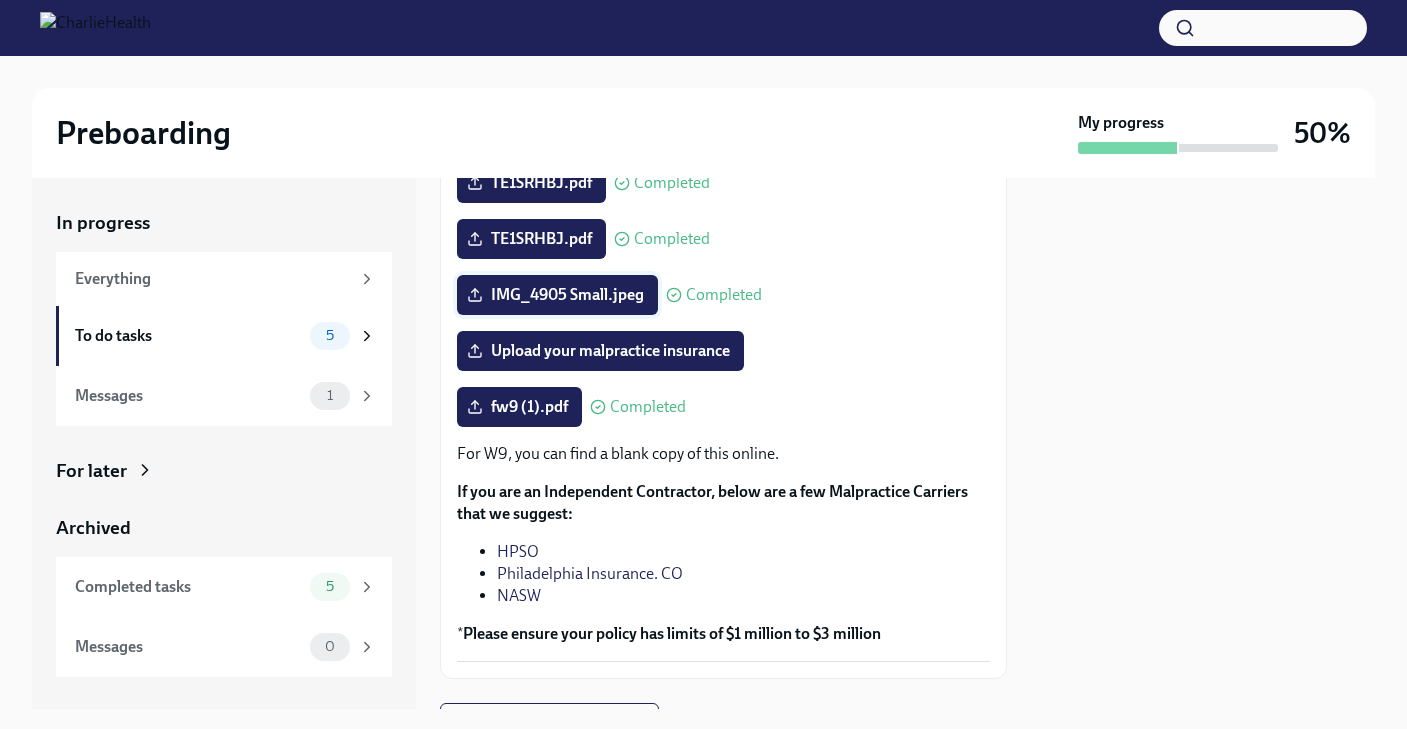 click on "IMG_4905 Small.jpeg" at bounding box center (557, 295) 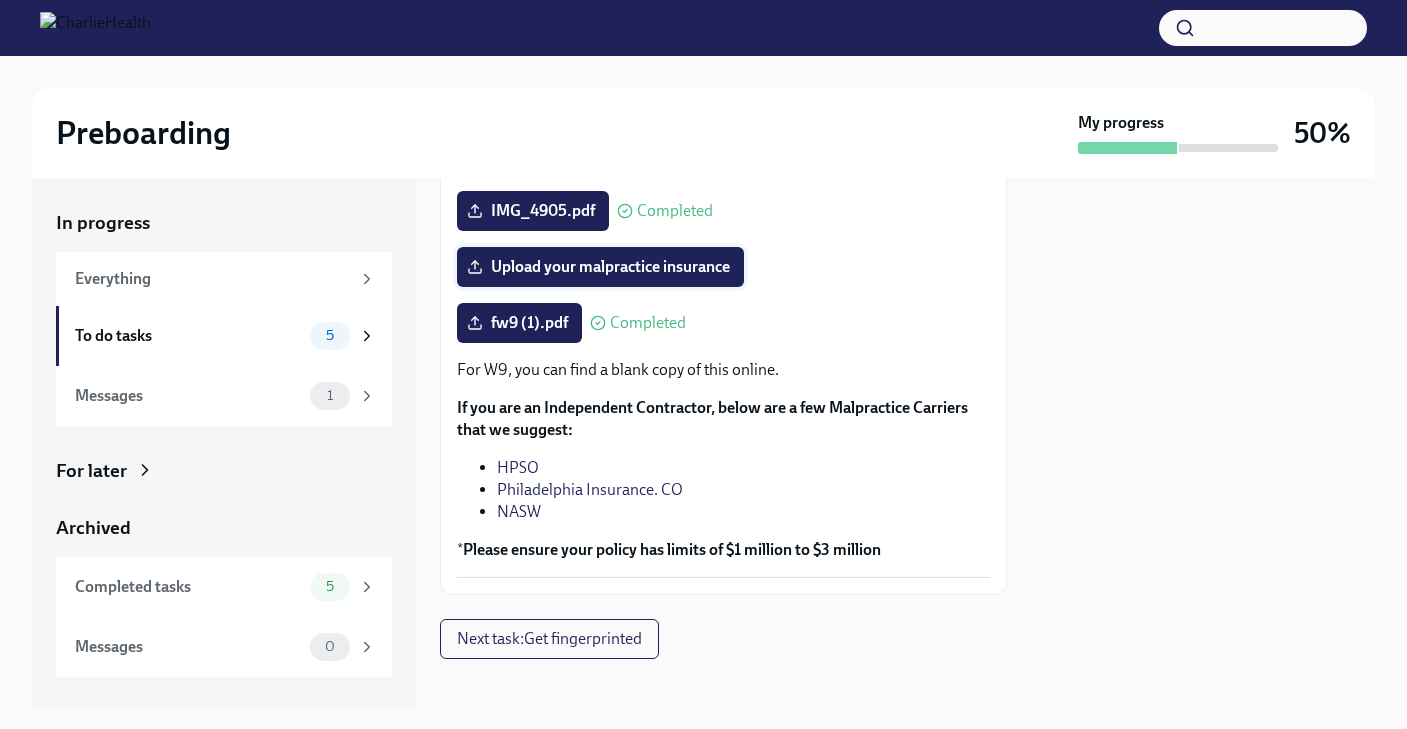 scroll, scrollTop: 510, scrollLeft: 0, axis: vertical 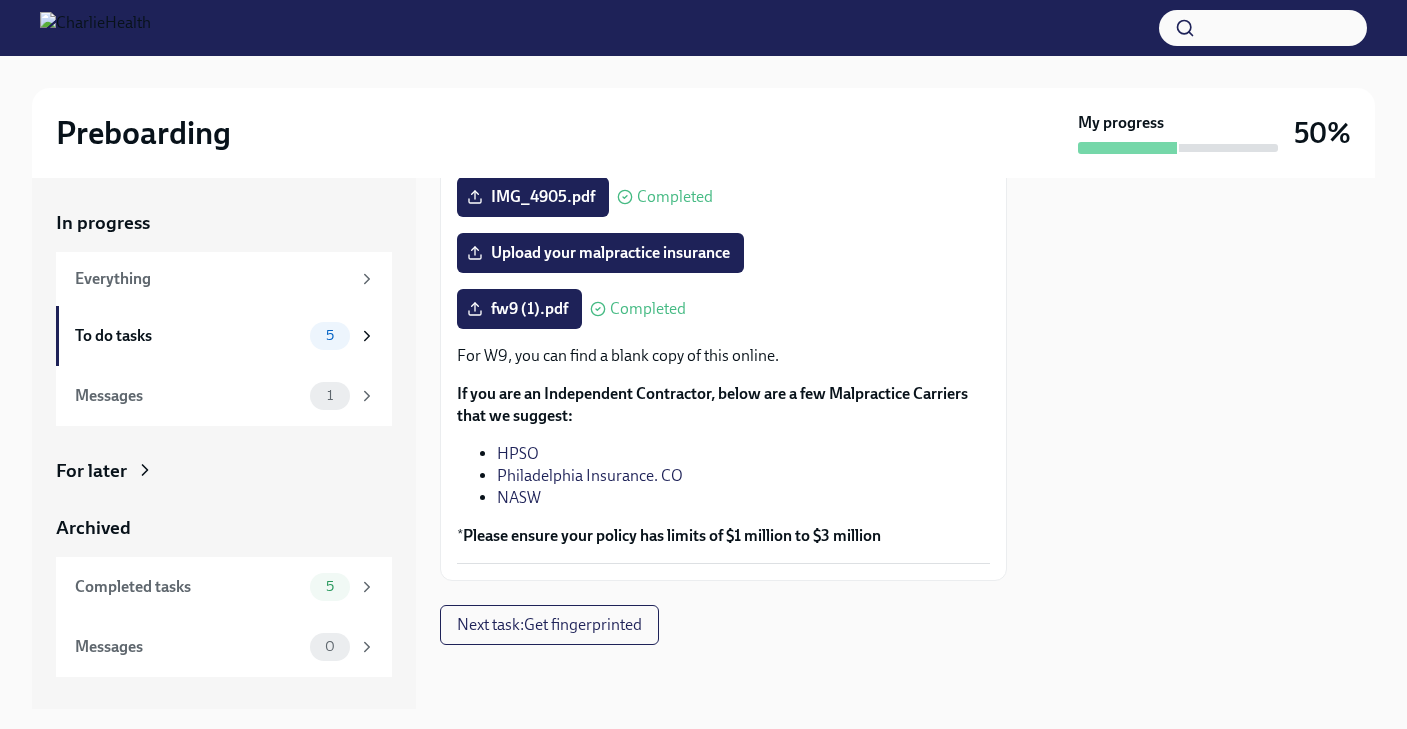 click on "NASW" at bounding box center (519, 497) 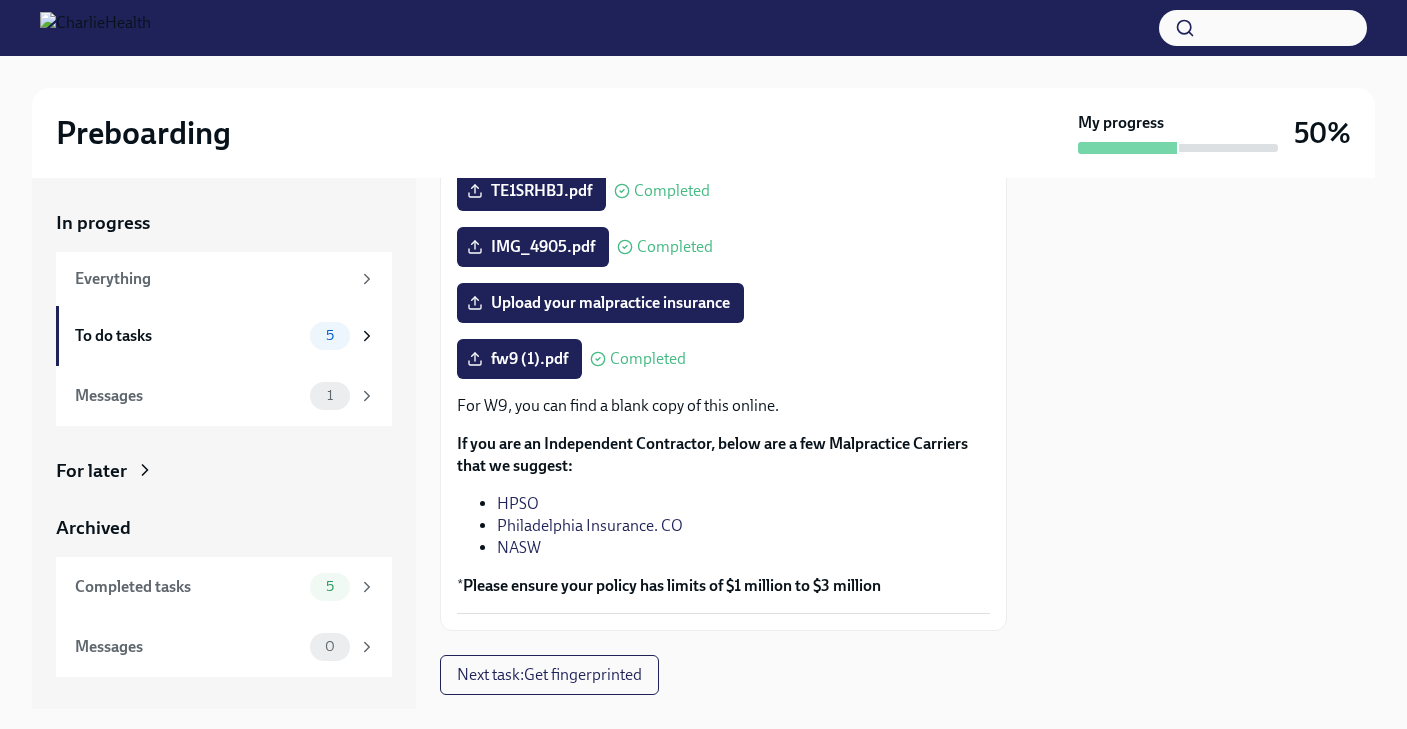 scroll, scrollTop: 458, scrollLeft: 0, axis: vertical 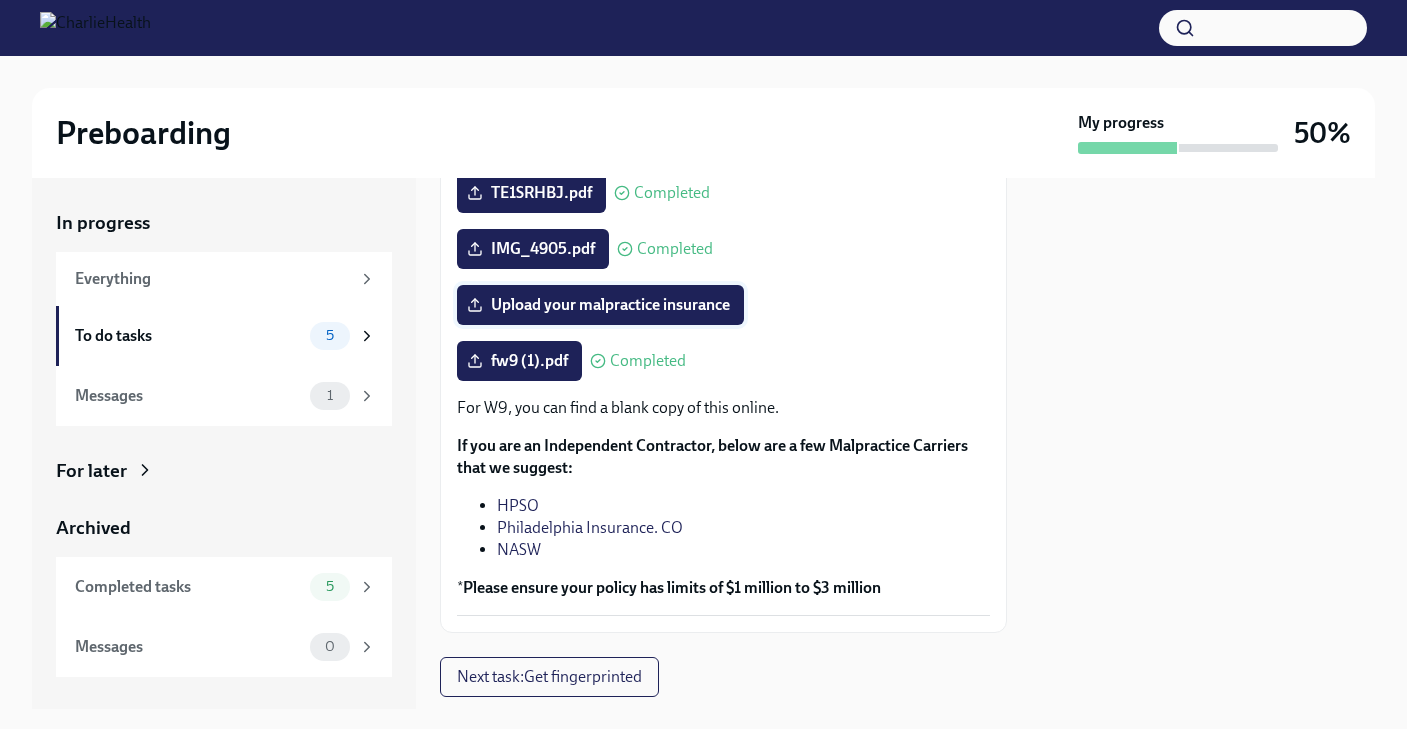 click on "Upload your malpractice insurance" at bounding box center (600, 305) 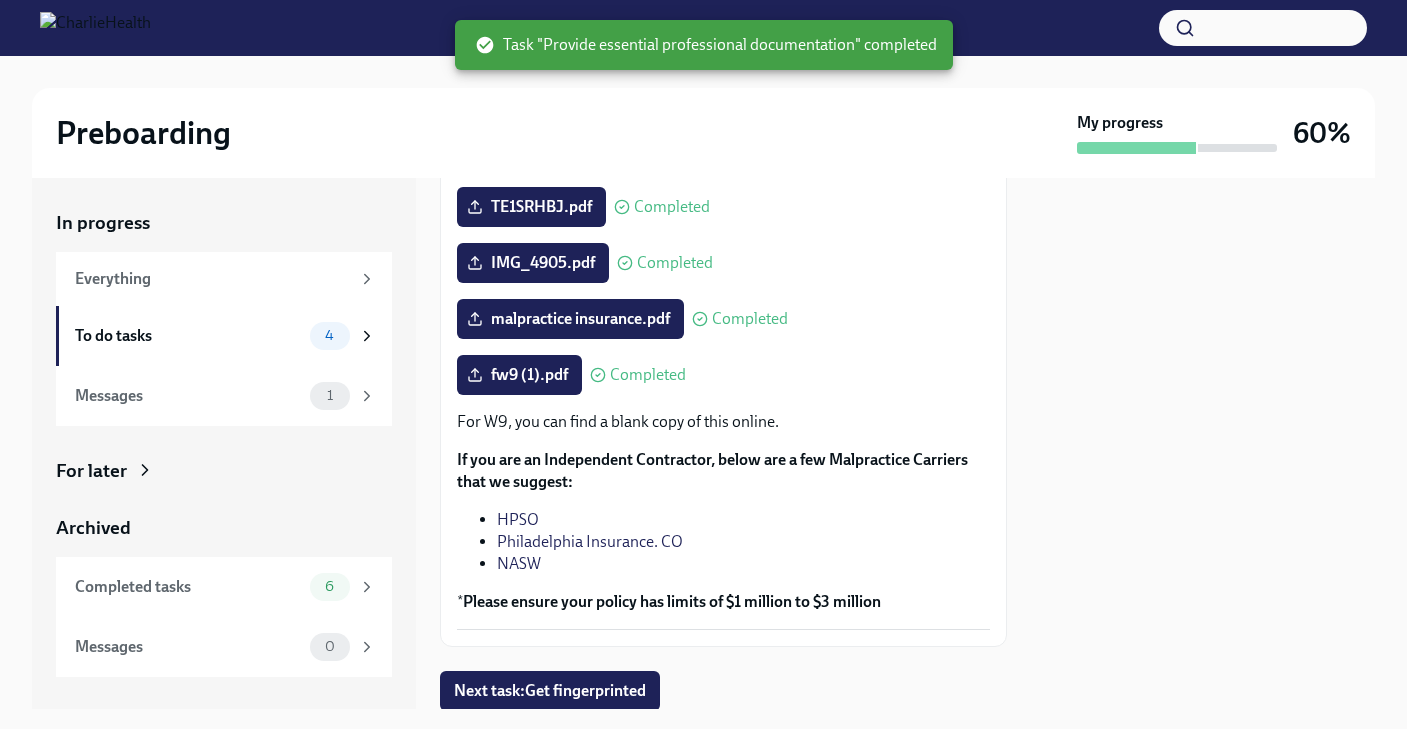 scroll, scrollTop: 510, scrollLeft: 0, axis: vertical 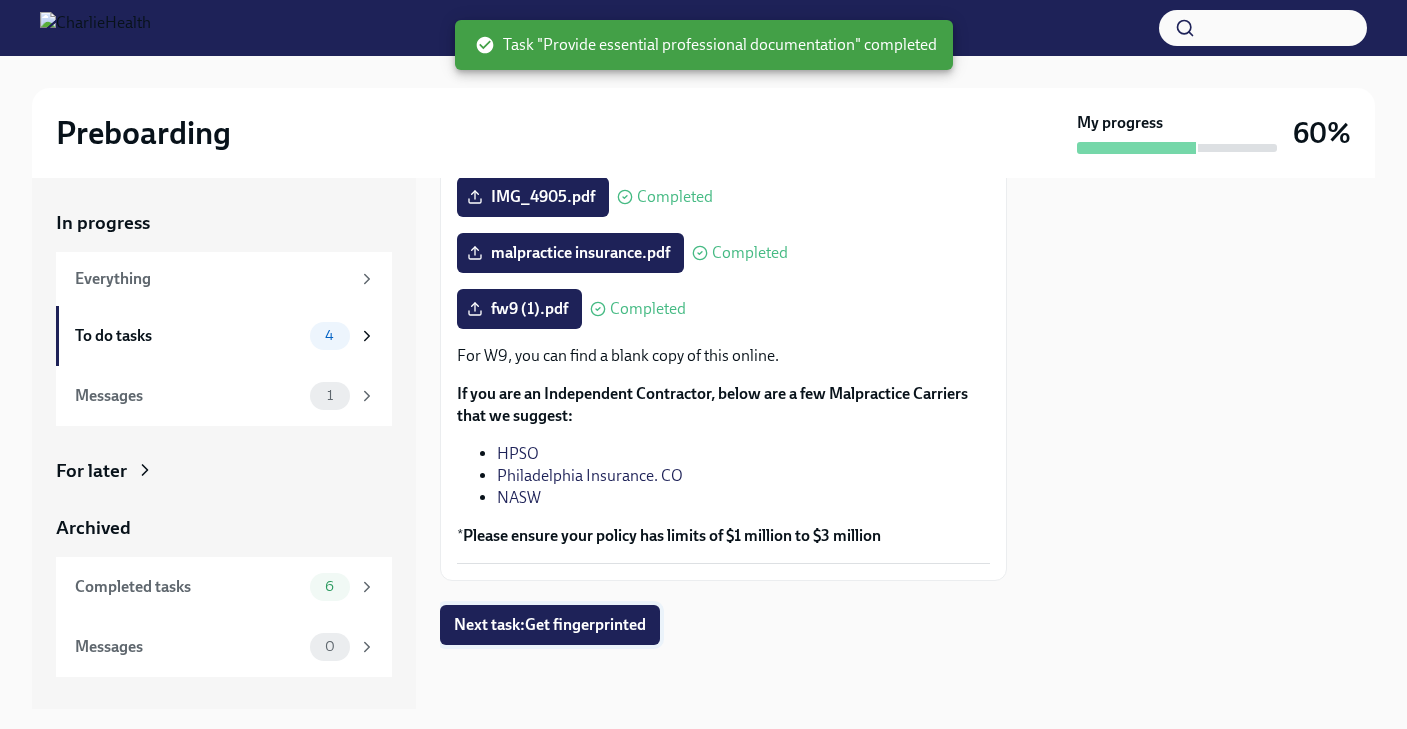 click on "Next task :  Get fingerprinted" at bounding box center [550, 625] 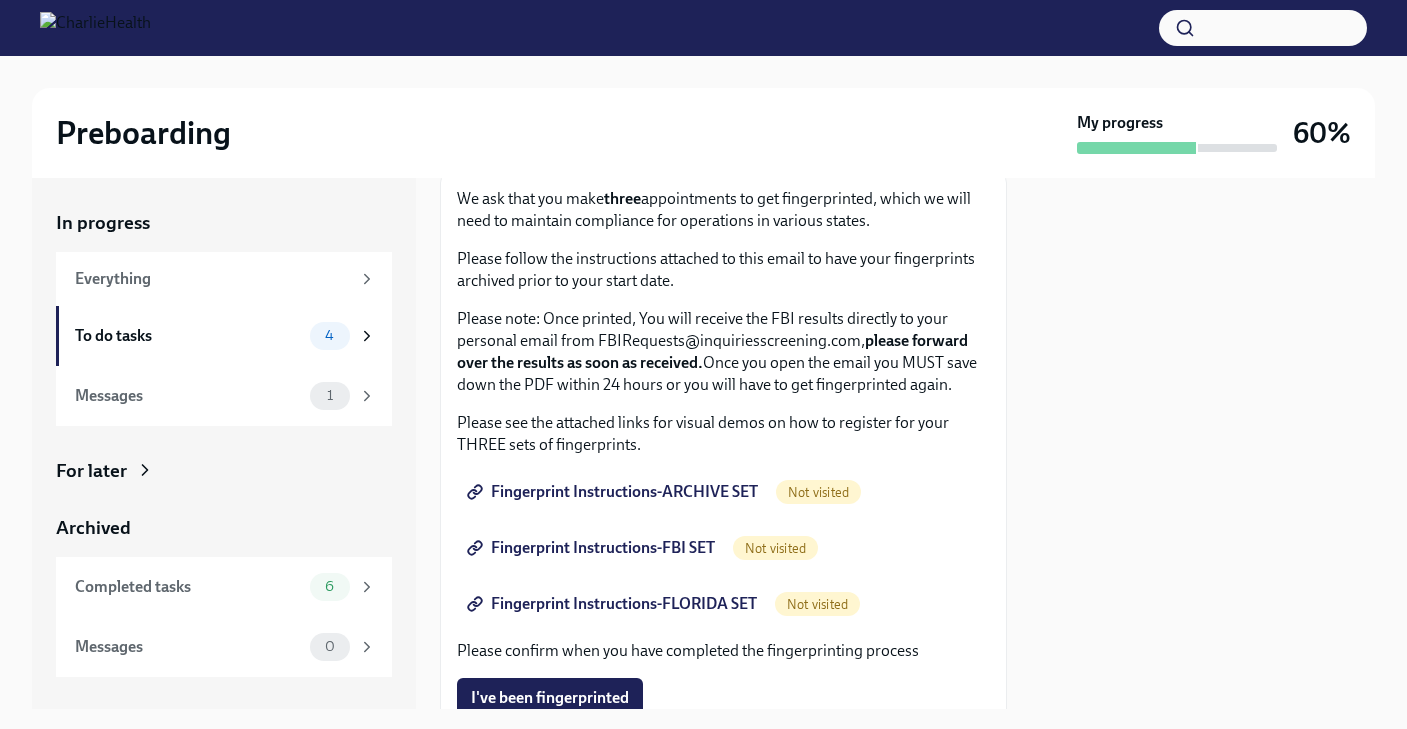 scroll, scrollTop: 129, scrollLeft: 0, axis: vertical 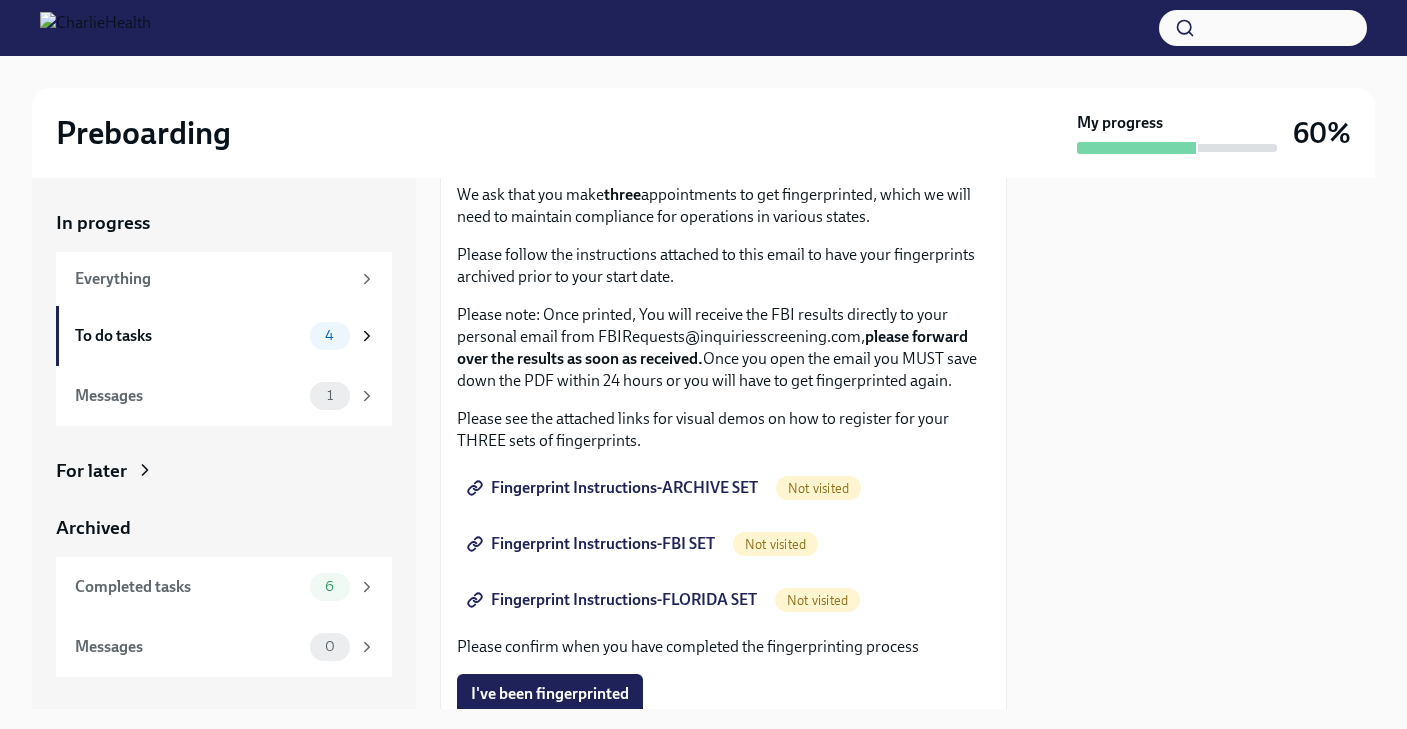 click on "Fingerprint Instructions-ARCHIVE SET" at bounding box center (614, 488) 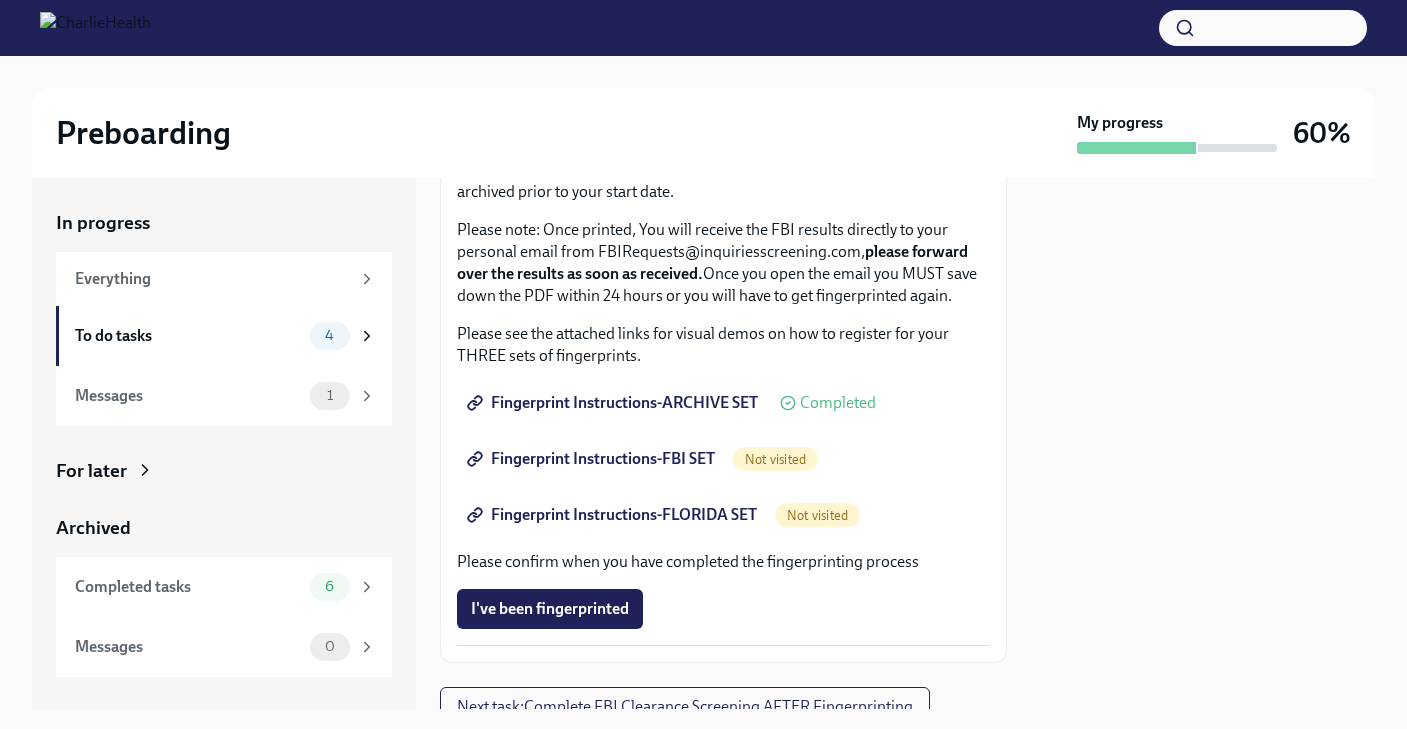 scroll, scrollTop: 239, scrollLeft: 0, axis: vertical 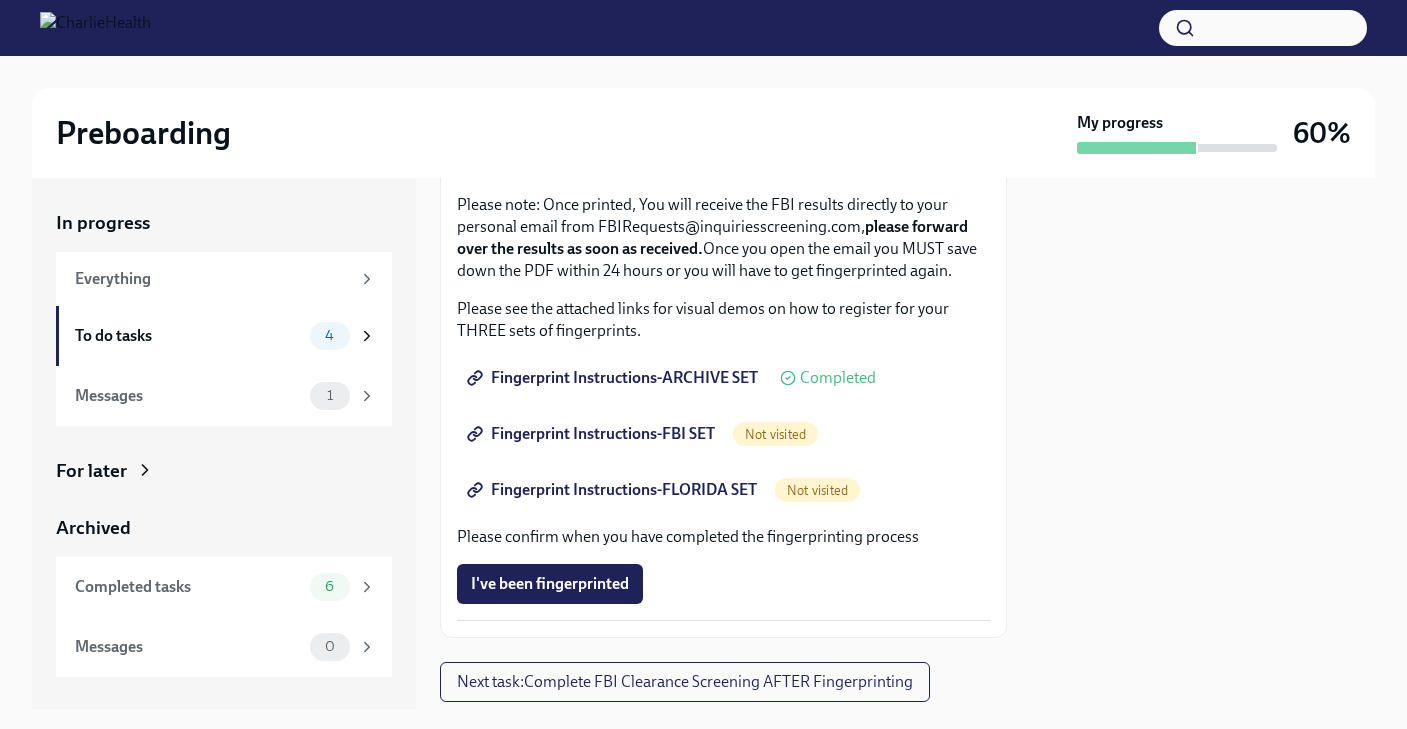 click on "Fingerprint Instructions-FBI SET" at bounding box center [593, 434] 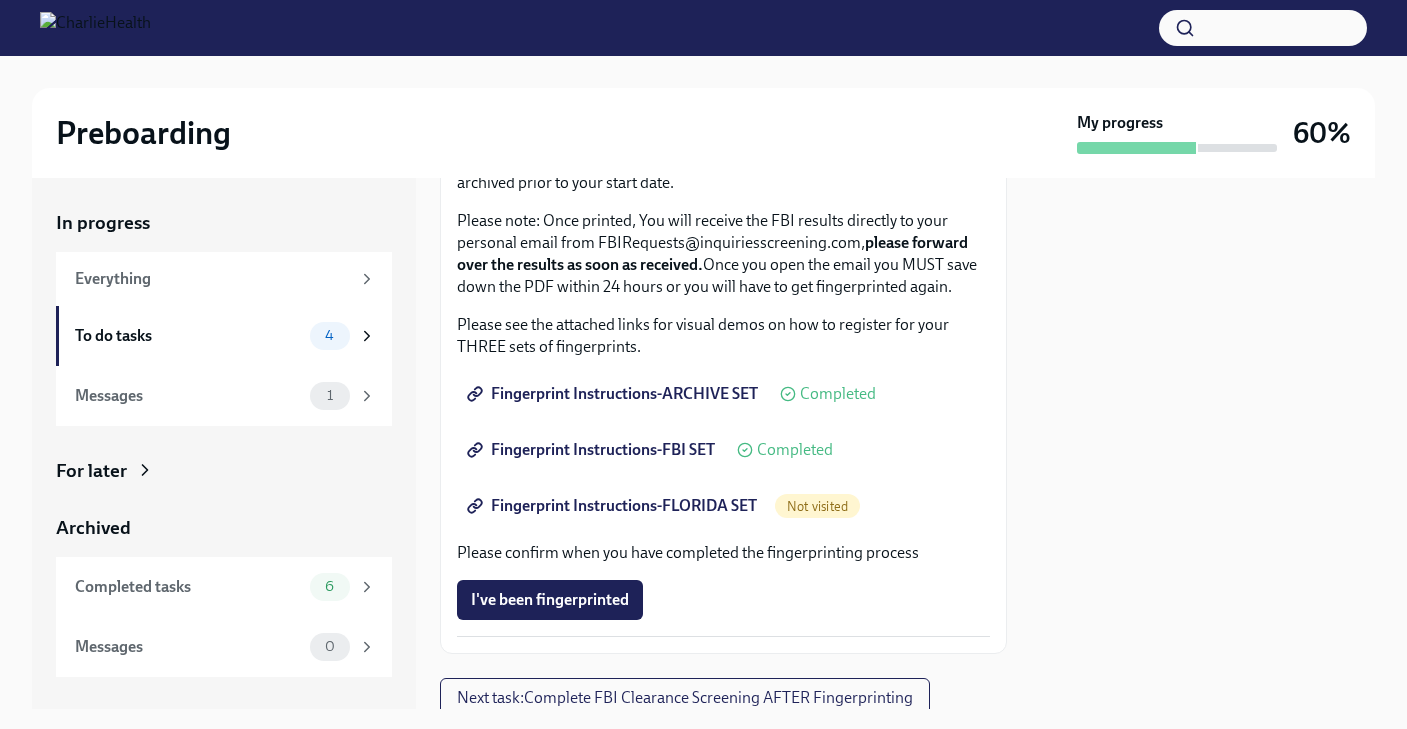 scroll, scrollTop: 222, scrollLeft: 0, axis: vertical 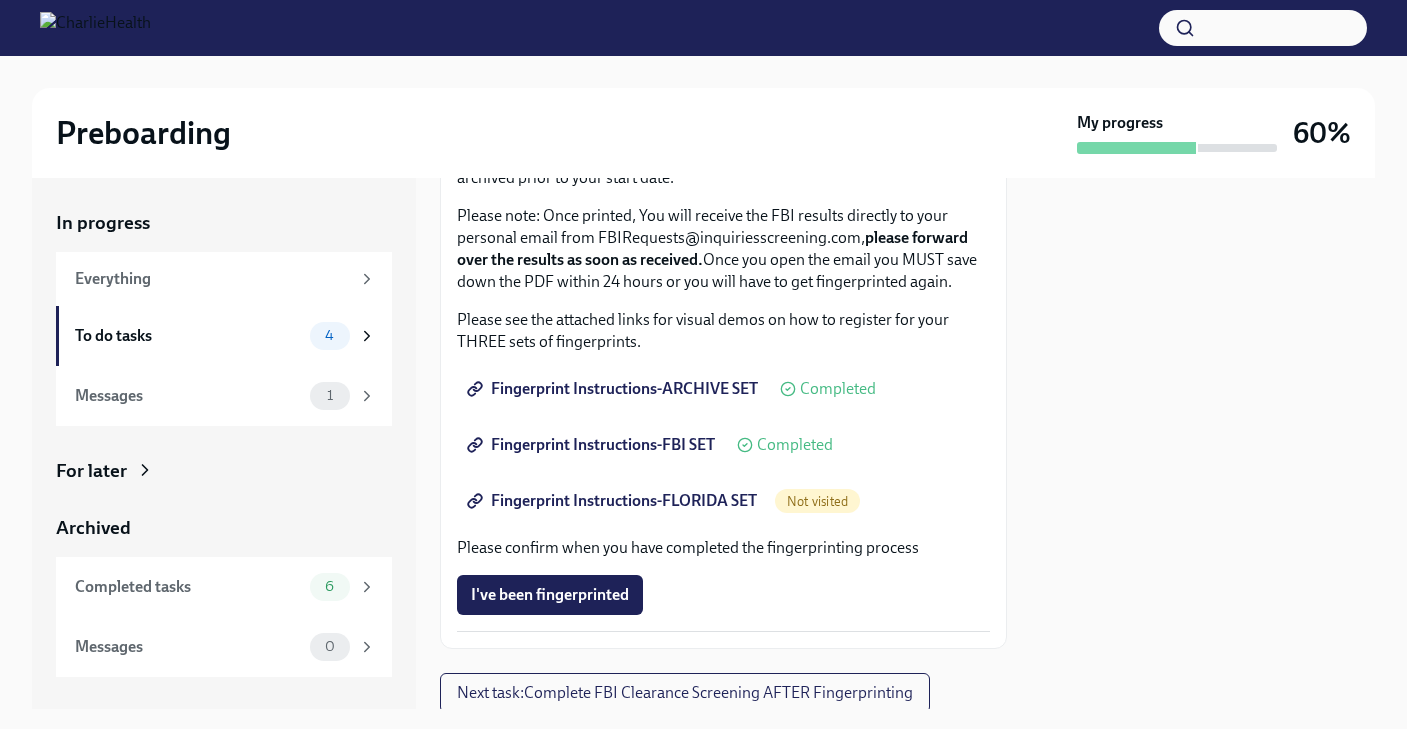click on "Fingerprint Instructions-FLORIDA SET" at bounding box center [614, 501] 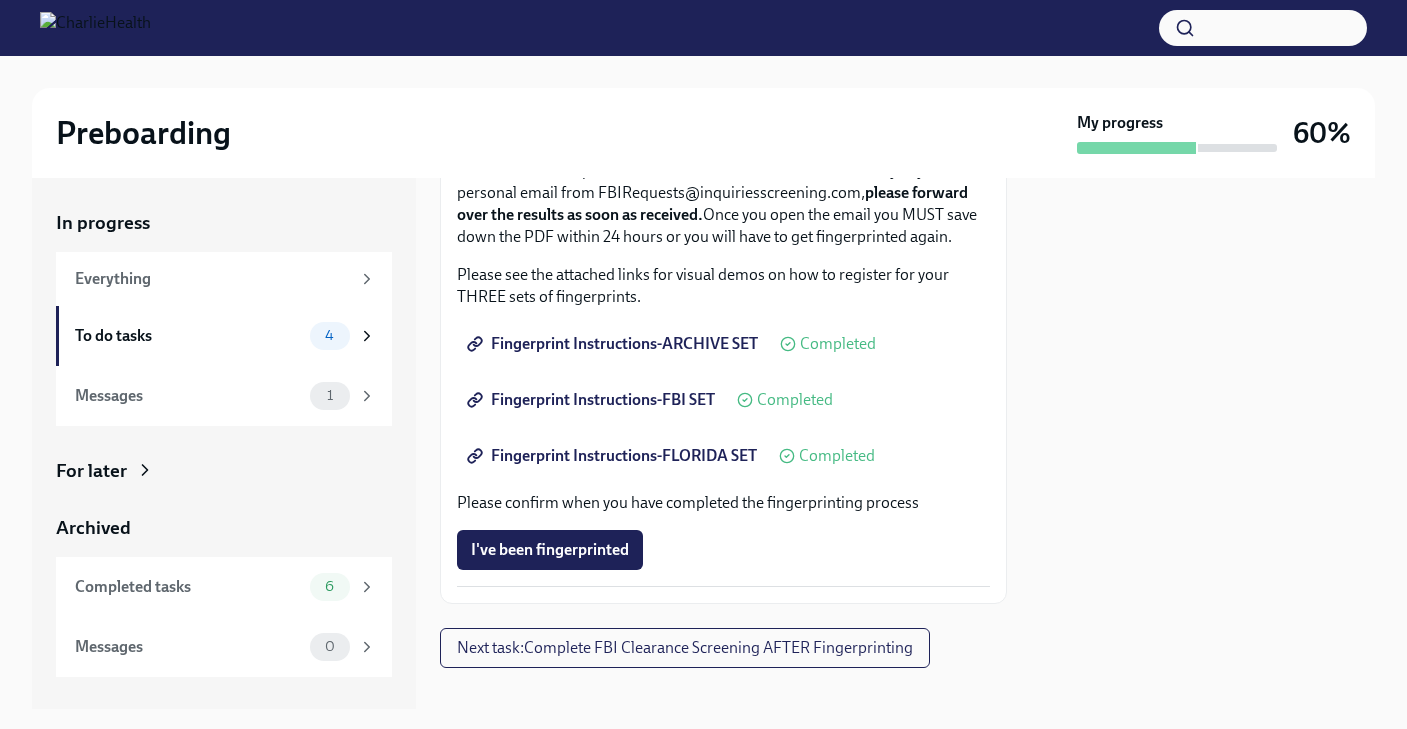 scroll, scrollTop: 293, scrollLeft: 0, axis: vertical 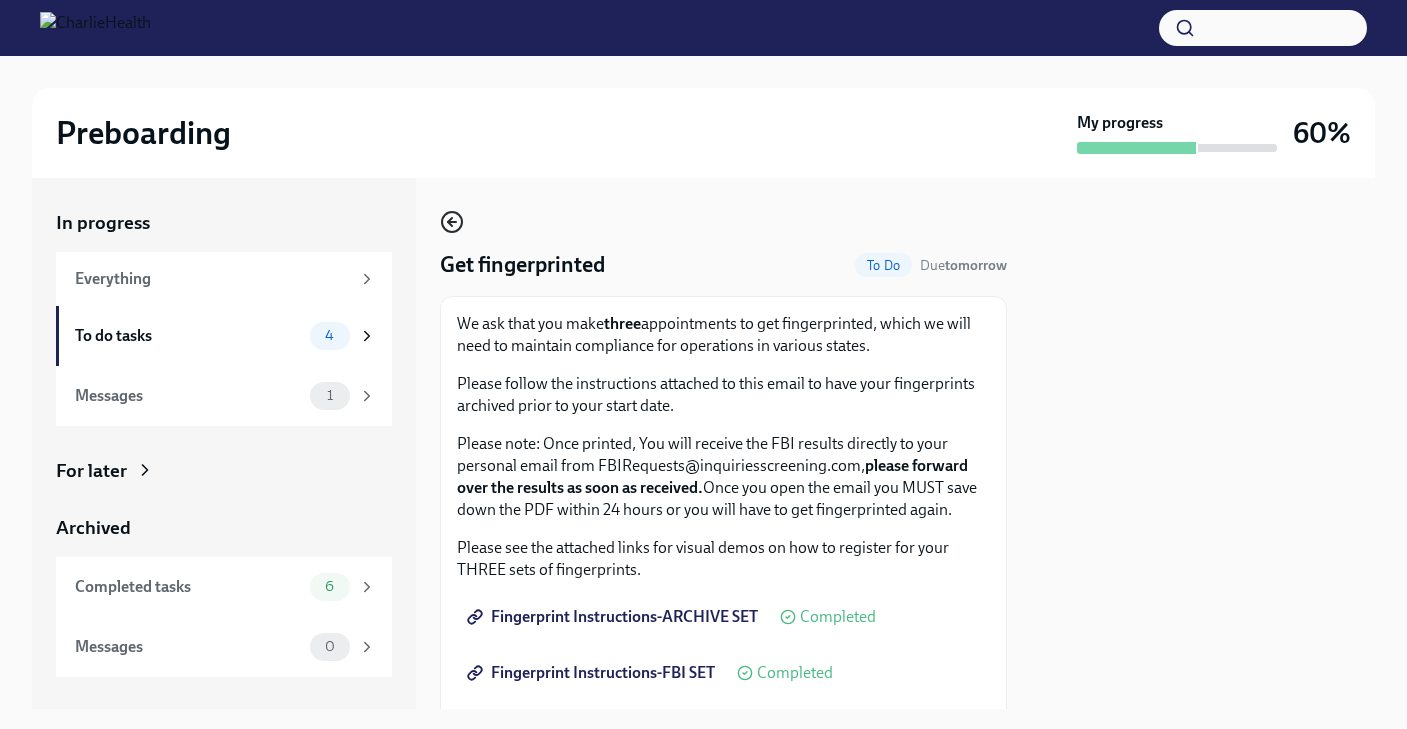 click 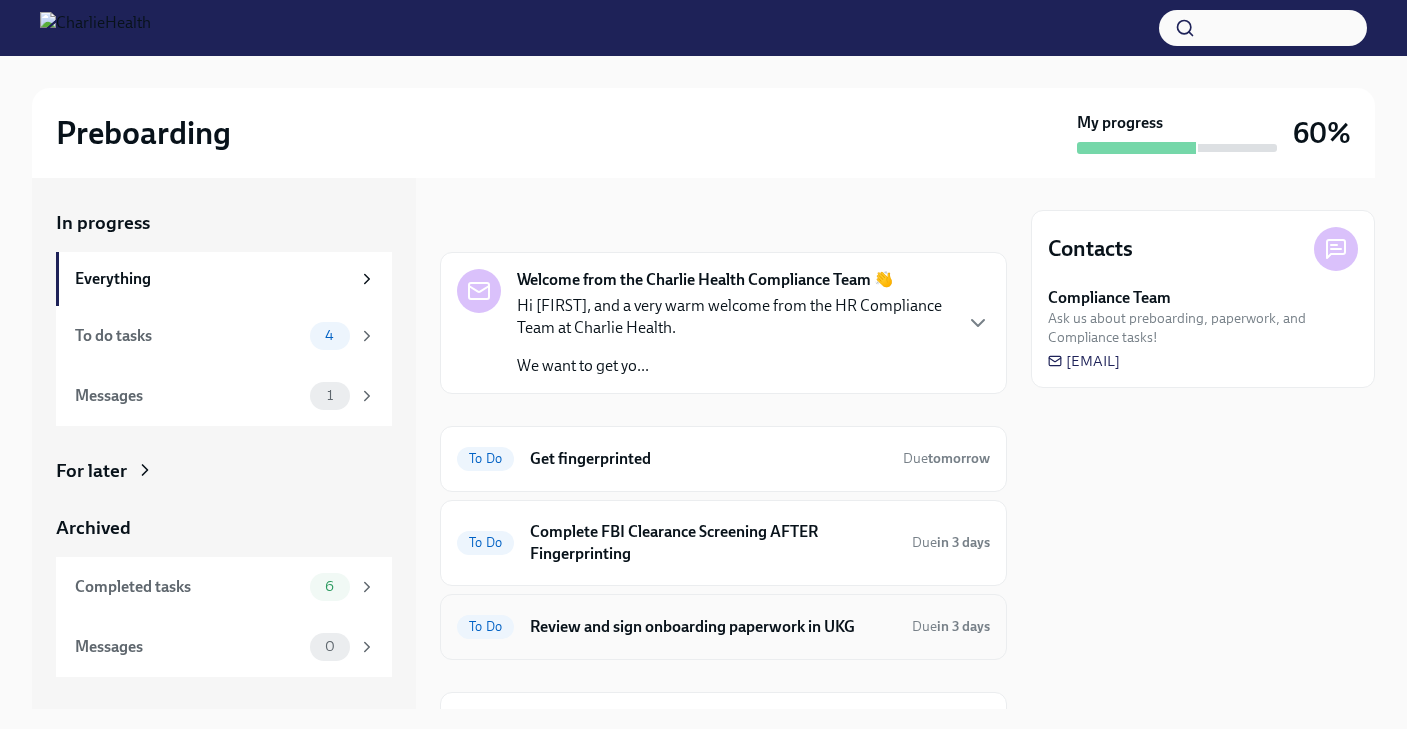 click on "To Do Review and sign onboarding paperwork in UKG Due  in 3 days" at bounding box center [723, 627] 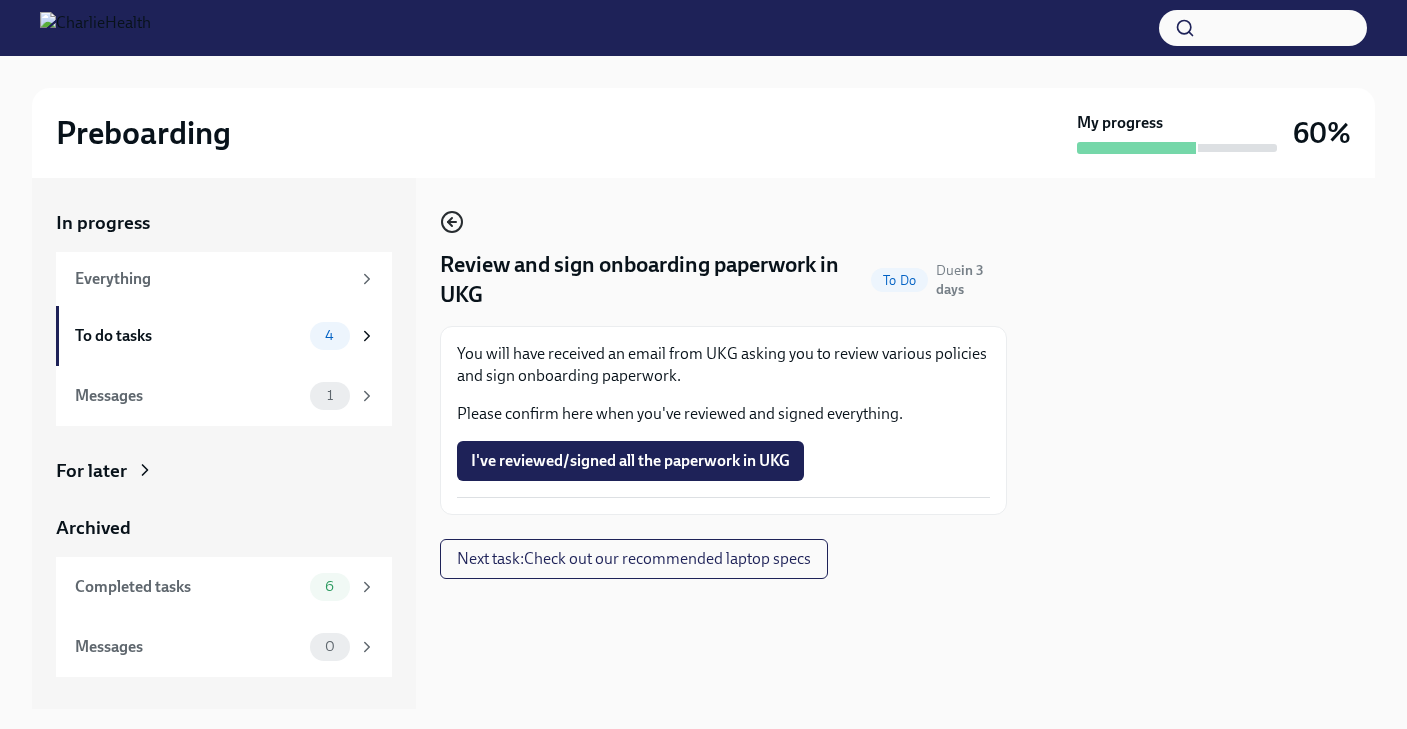 click 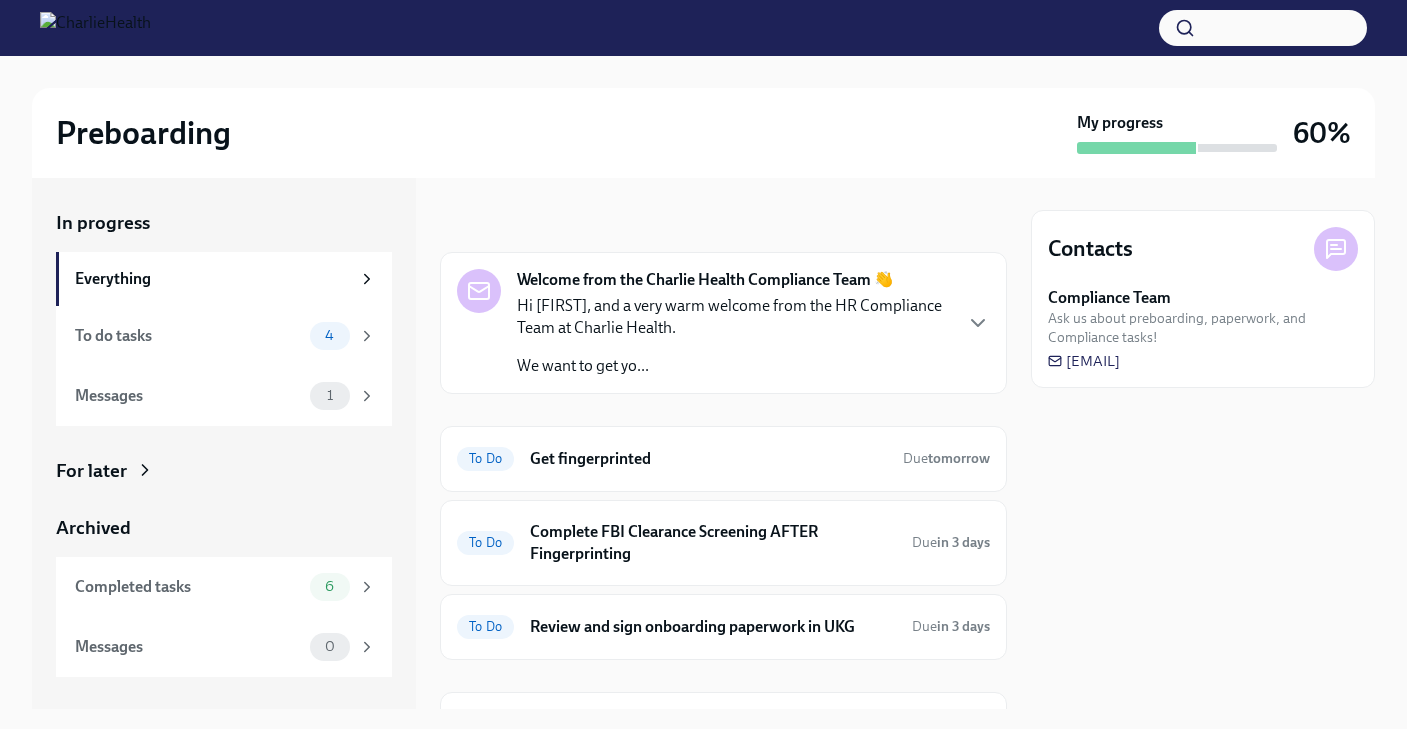 scroll, scrollTop: 112, scrollLeft: 0, axis: vertical 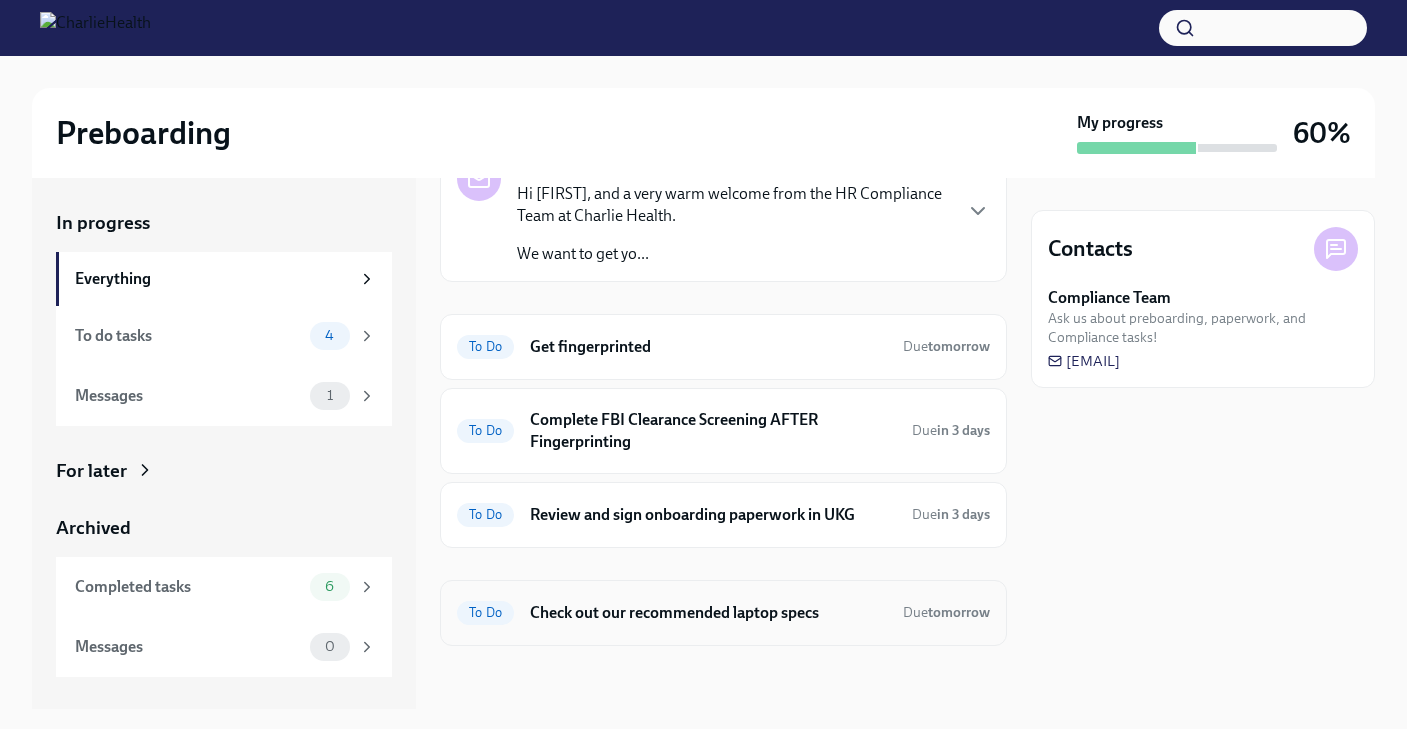 click on "Check out our recommended laptop specs" at bounding box center [708, 613] 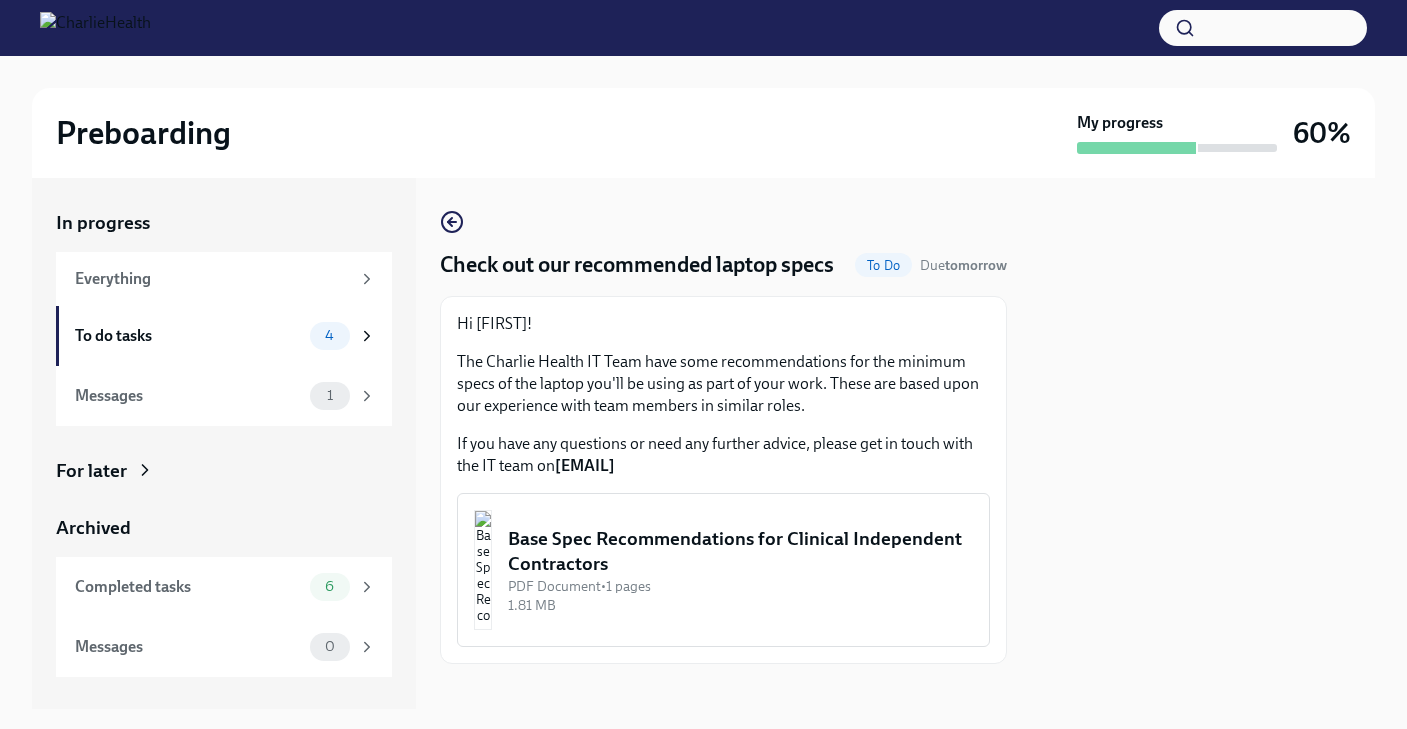 click on "Base Spec Recommendations for Clinical Independent Contractors" at bounding box center (740, 551) 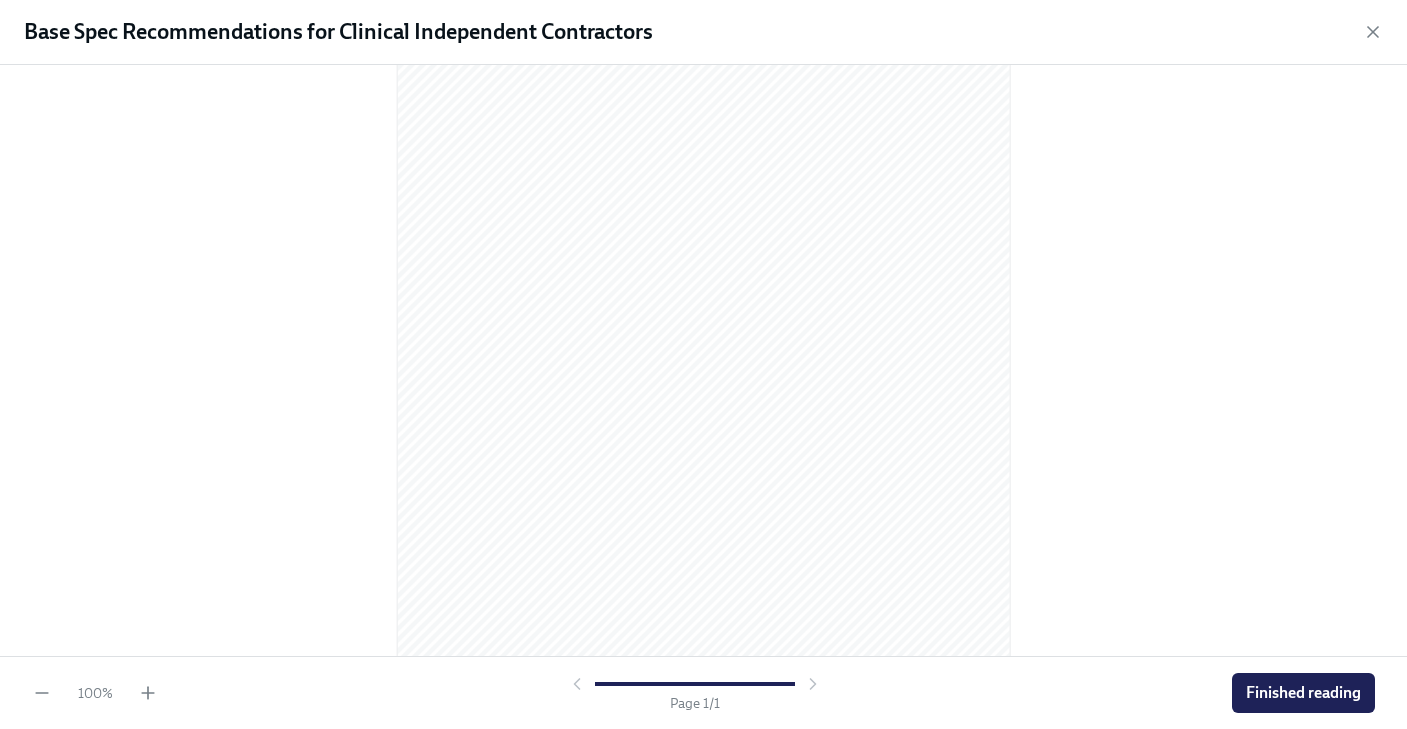 scroll, scrollTop: 235, scrollLeft: 0, axis: vertical 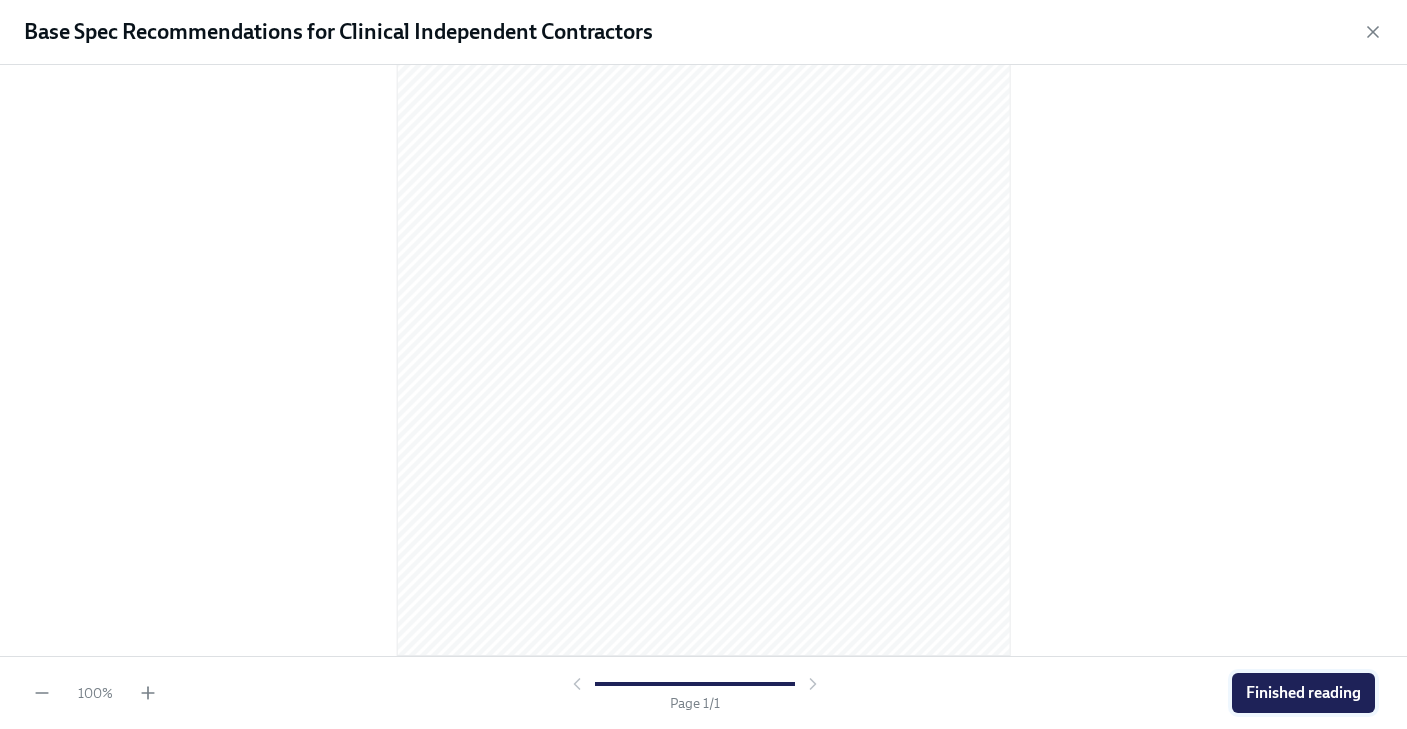 click on "Finished reading" at bounding box center [1303, 693] 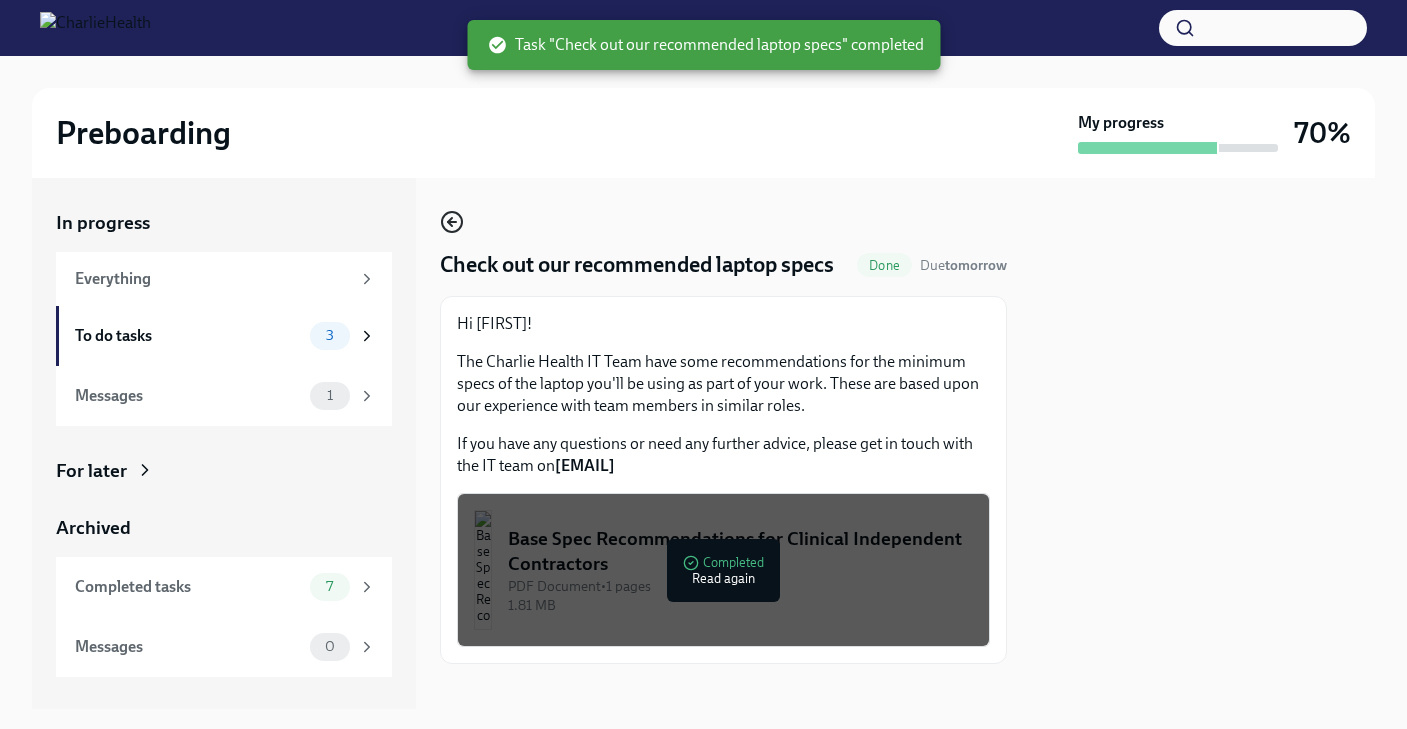 click 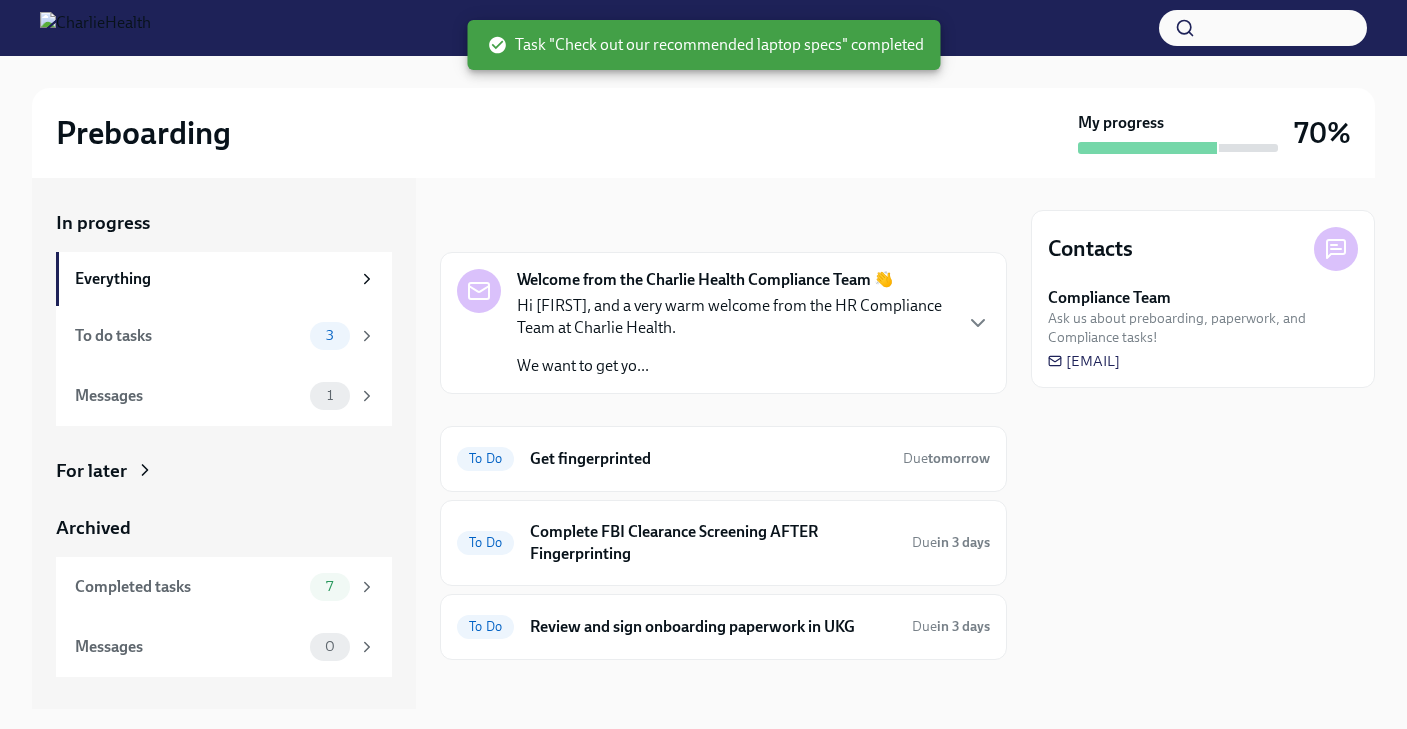 scroll, scrollTop: 14, scrollLeft: 0, axis: vertical 